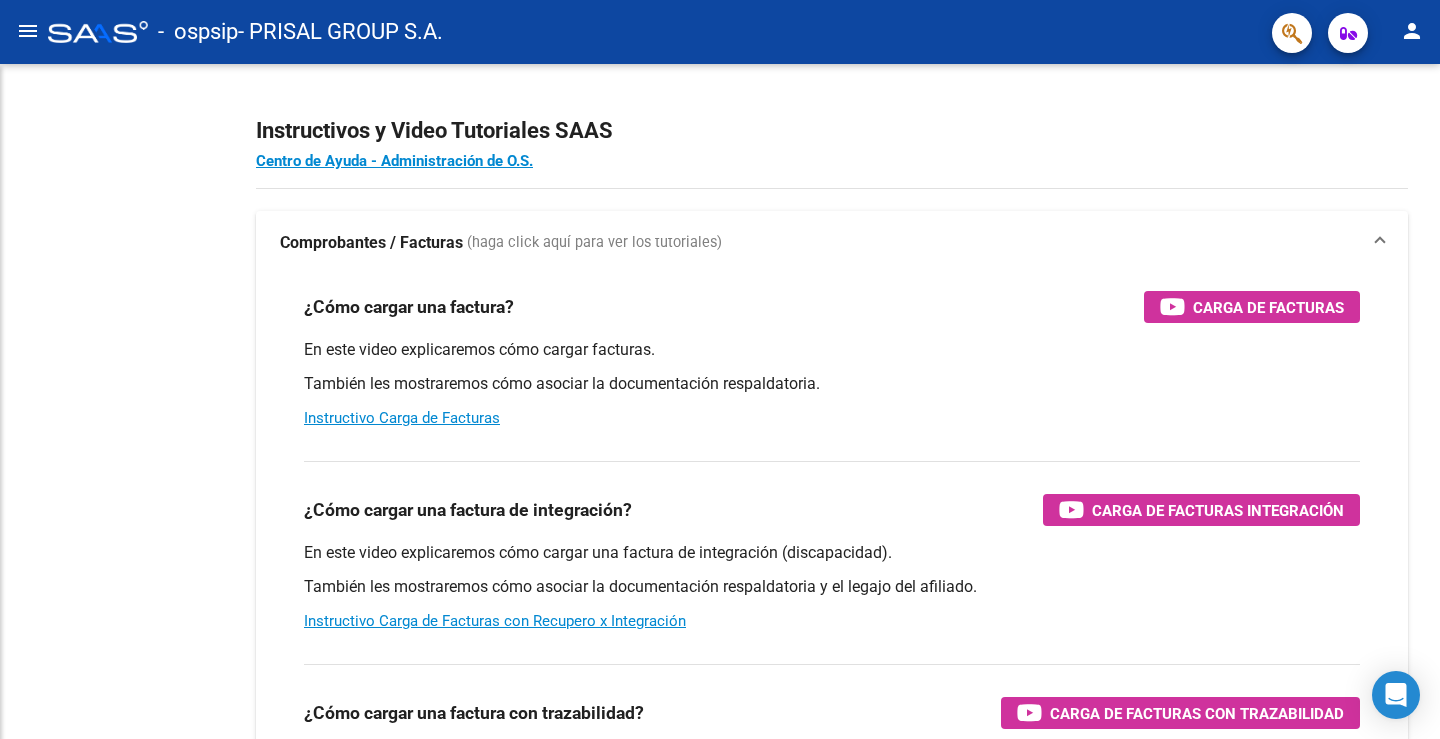 scroll, scrollTop: 0, scrollLeft: 0, axis: both 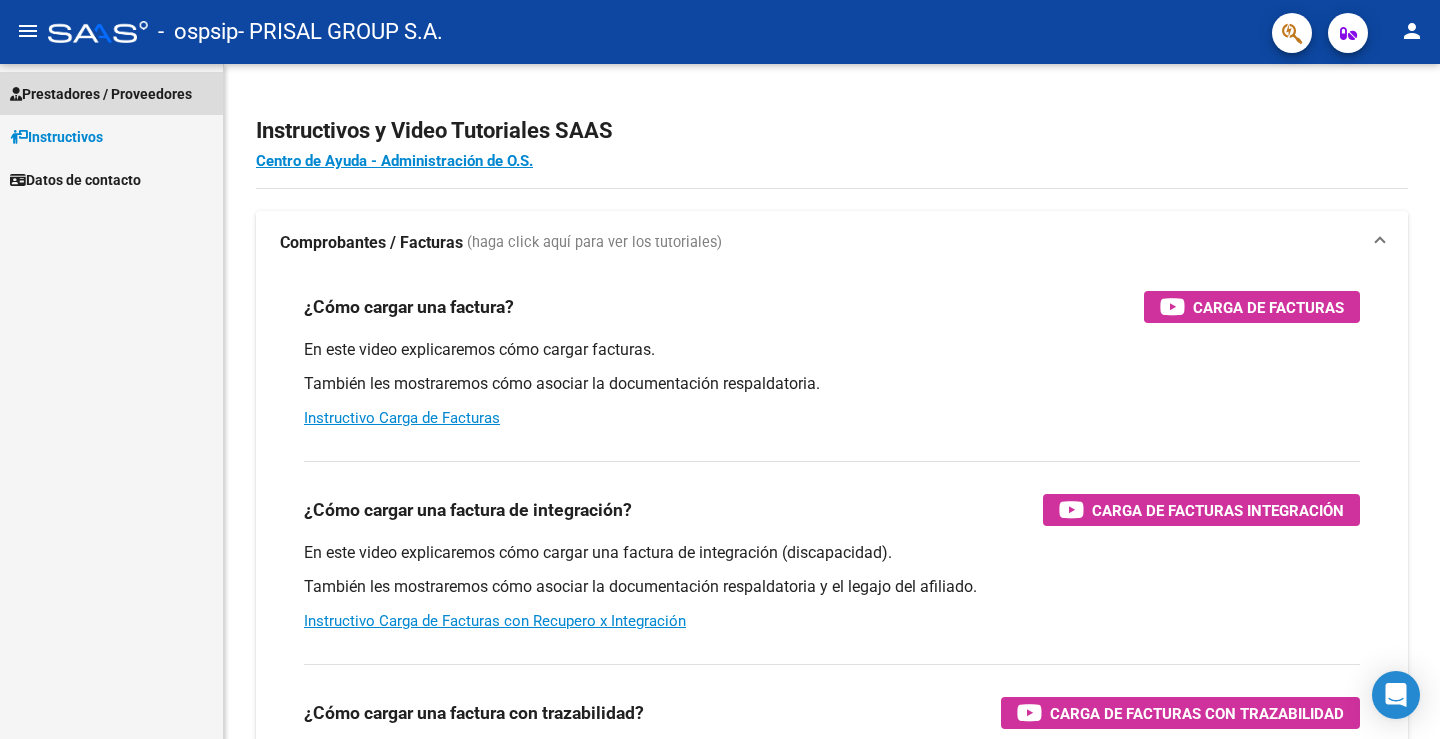 click on "Prestadores / Proveedores" at bounding box center [111, 93] 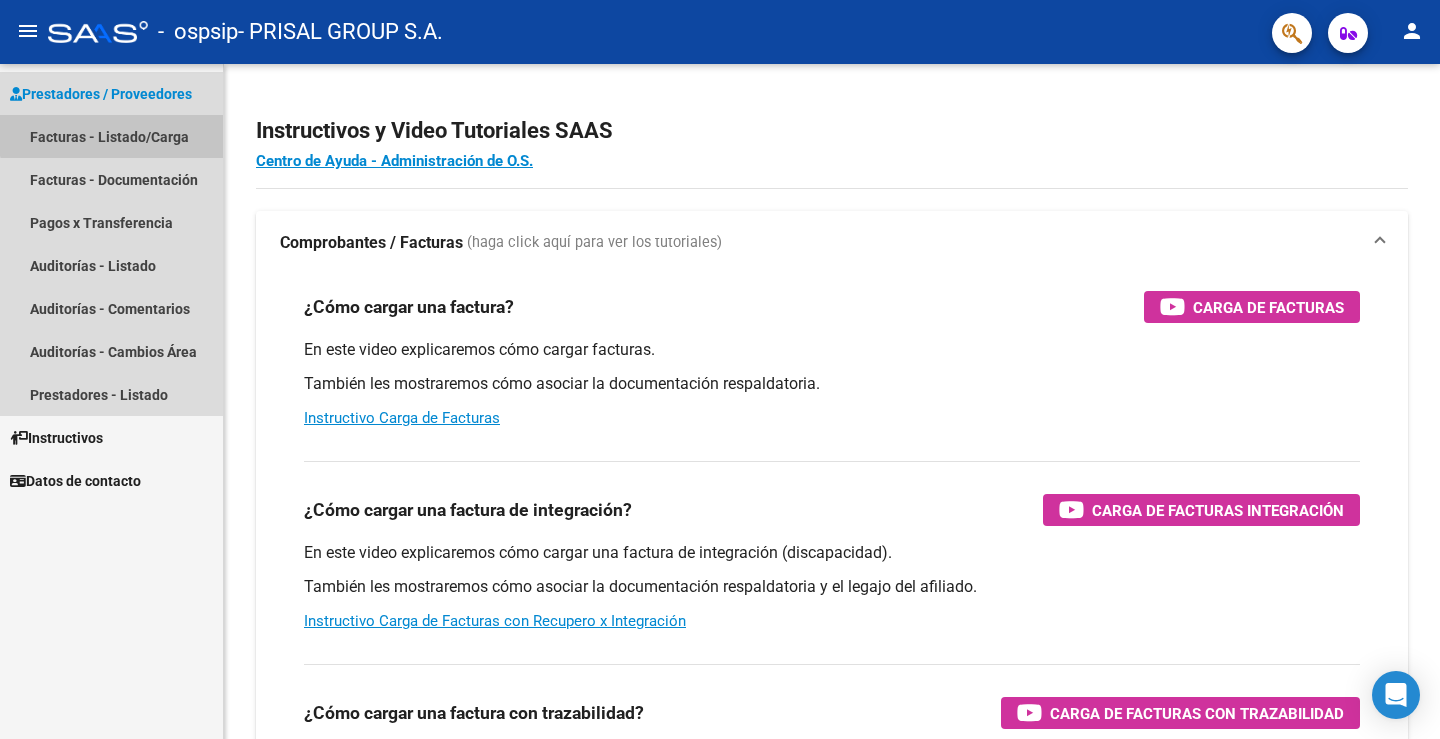 click on "Facturas - Listado/Carga" at bounding box center [111, 136] 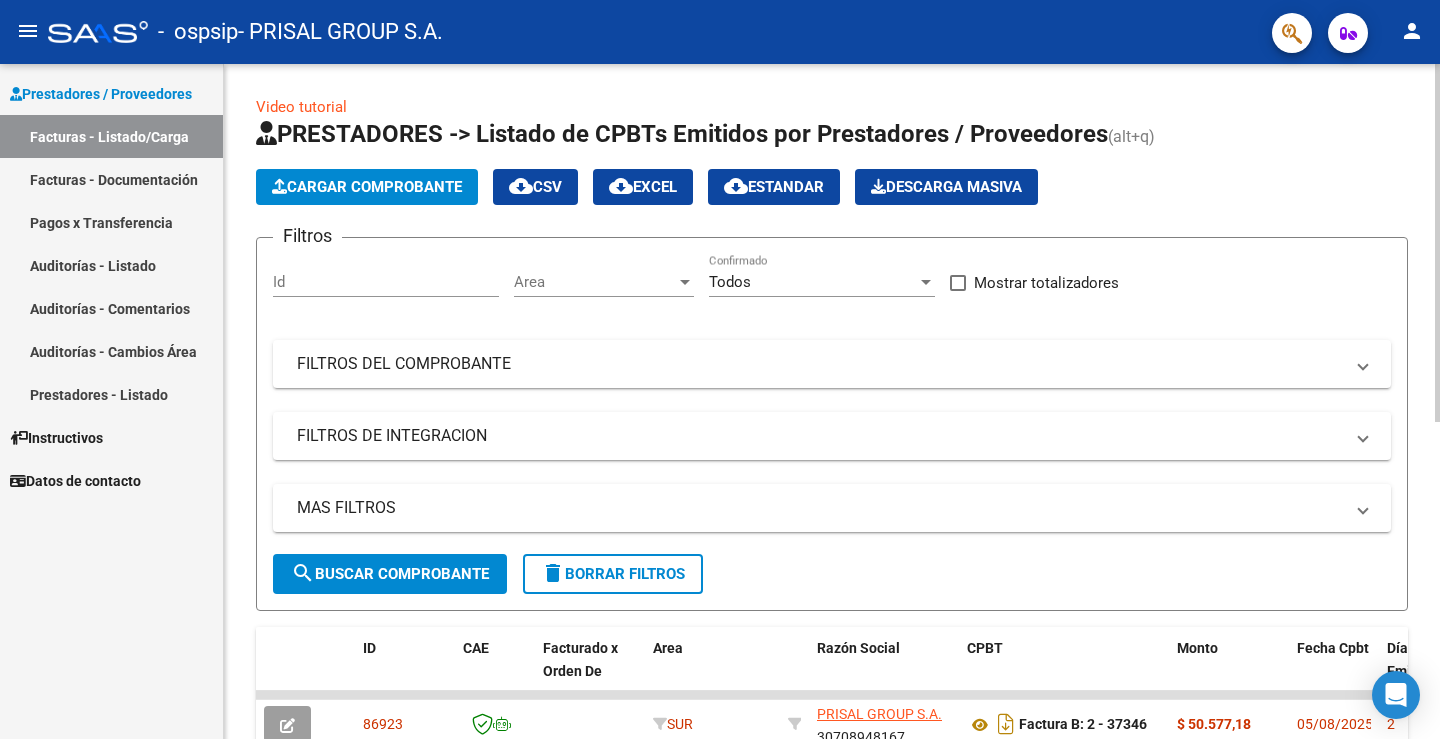click on "Cargar Comprobante" 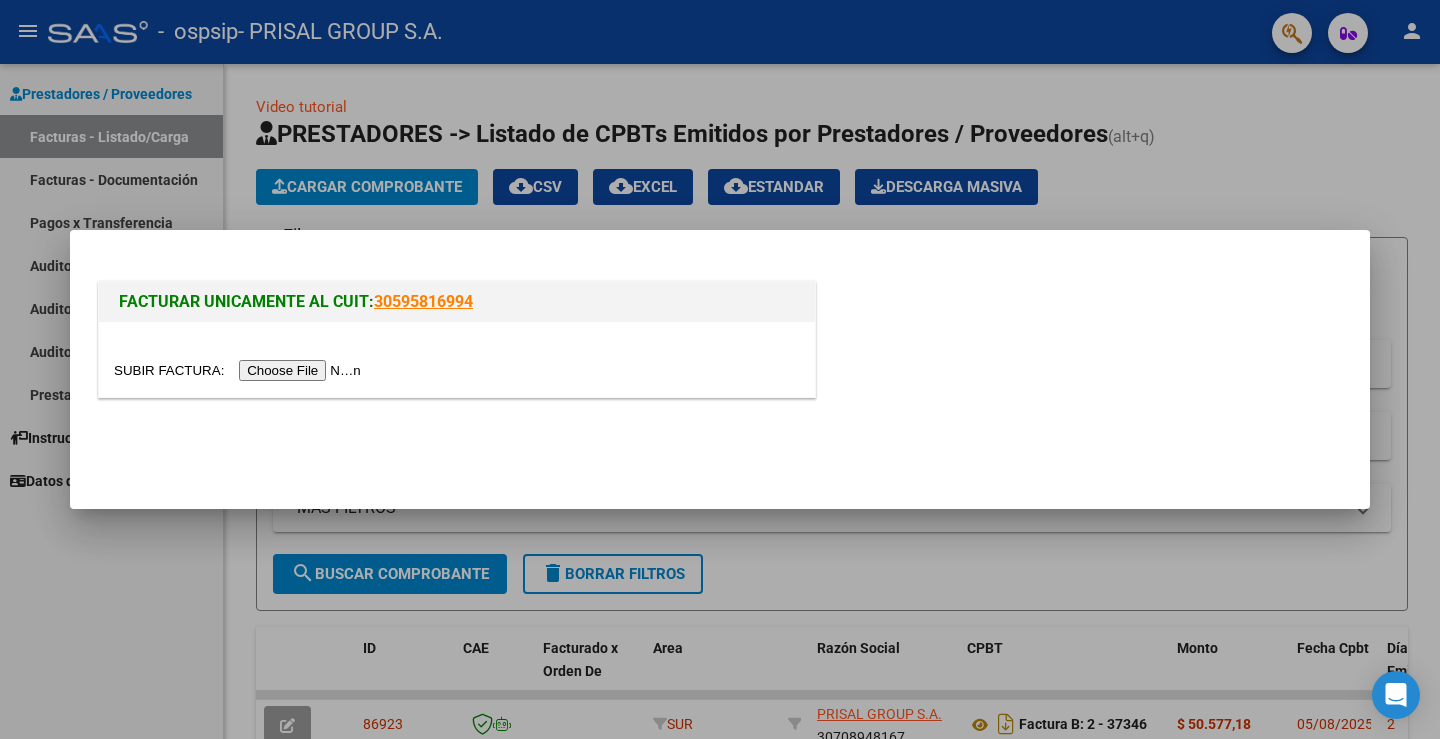click at bounding box center (240, 370) 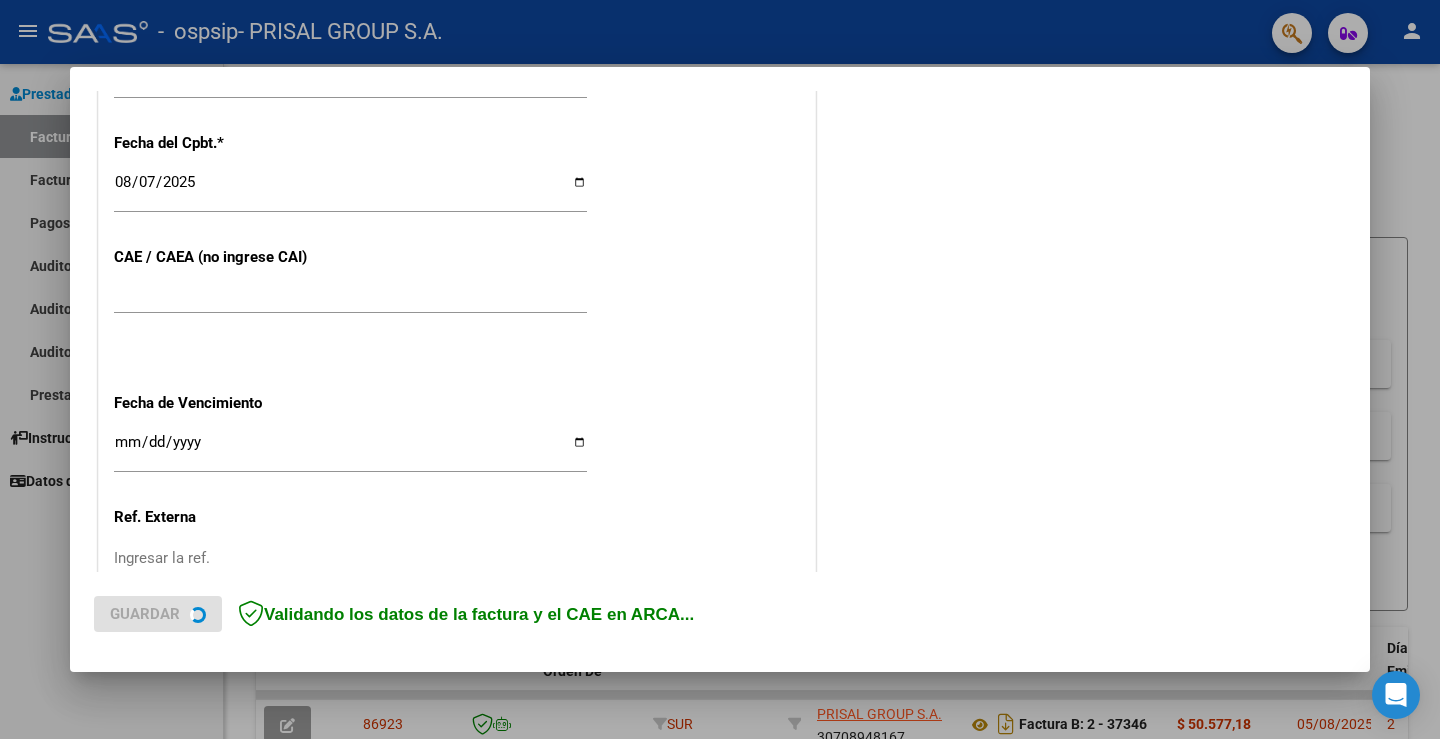 scroll, scrollTop: 1041, scrollLeft: 0, axis: vertical 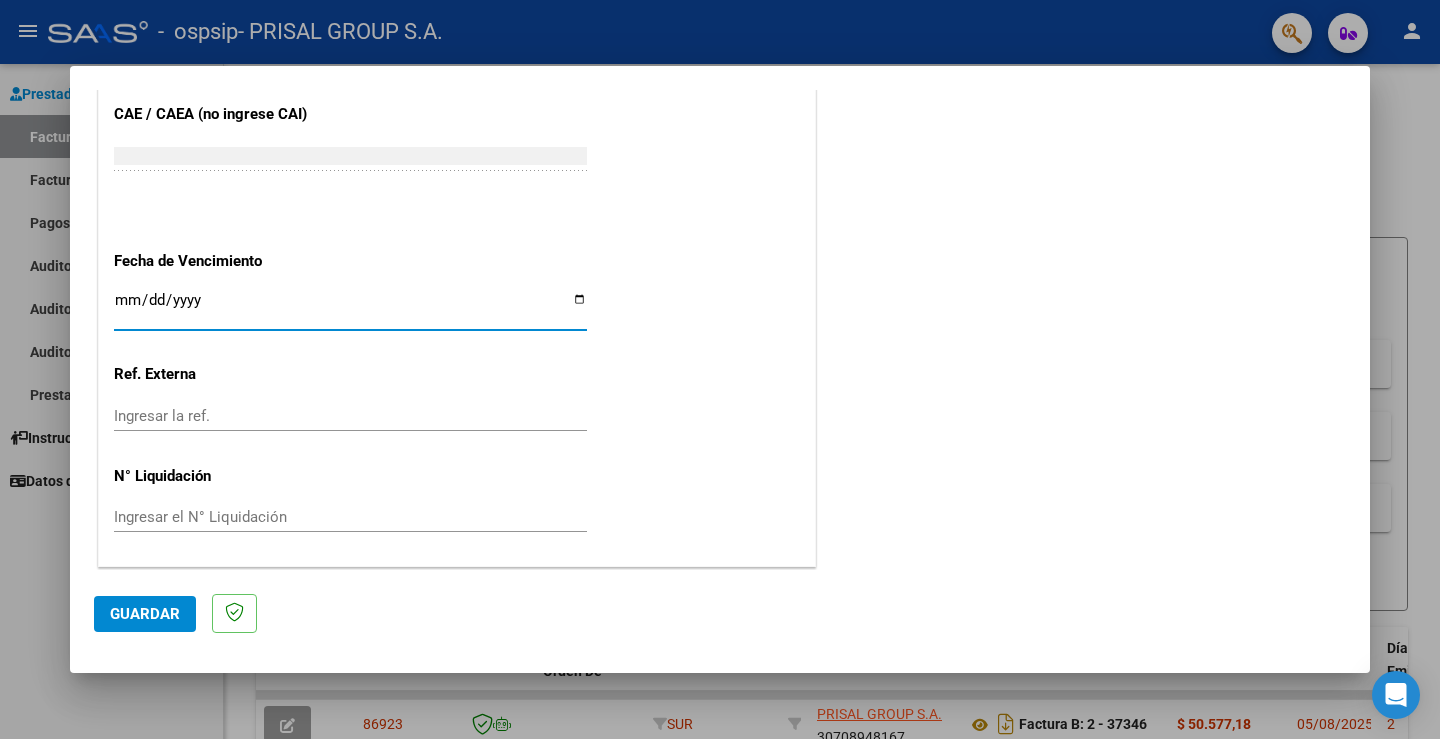 click on "Ingresar la fecha" at bounding box center (350, 308) 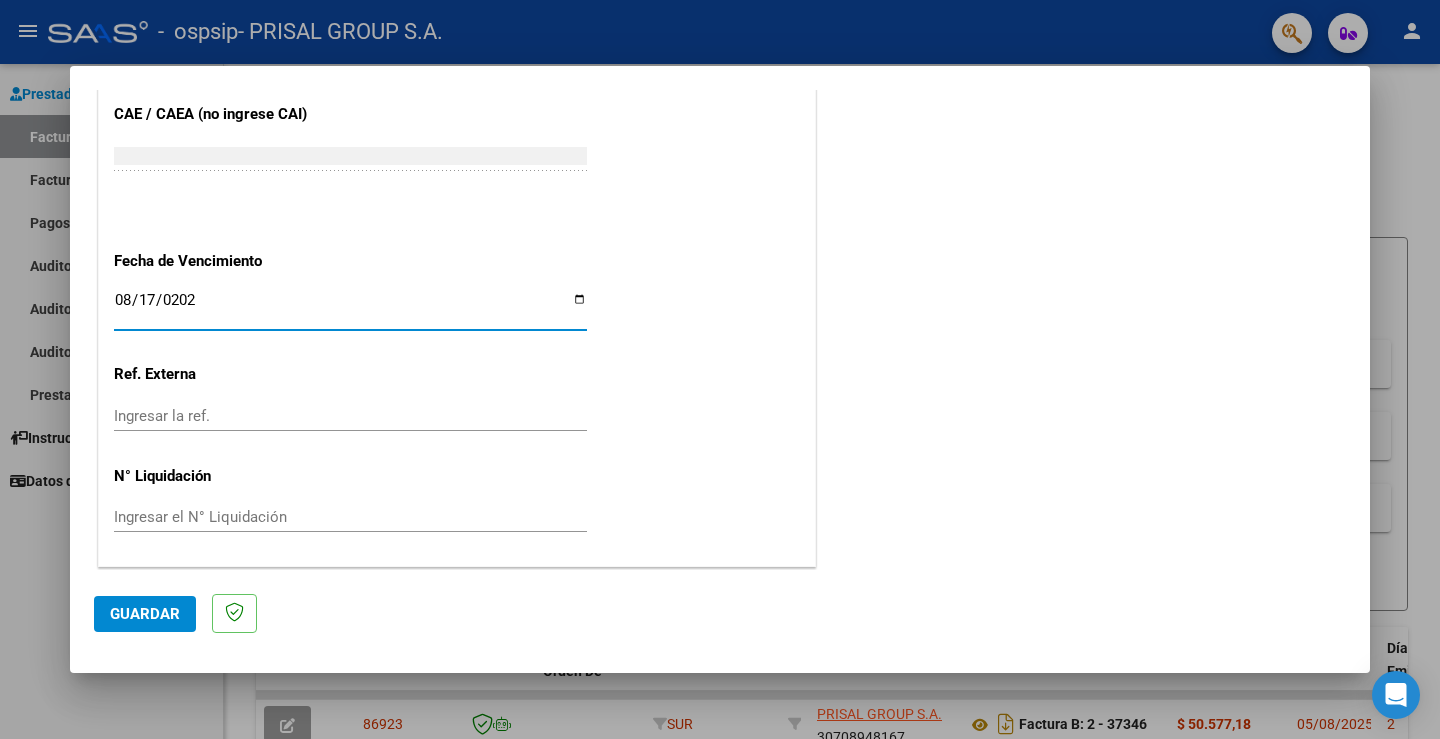 type on "2025-08-17" 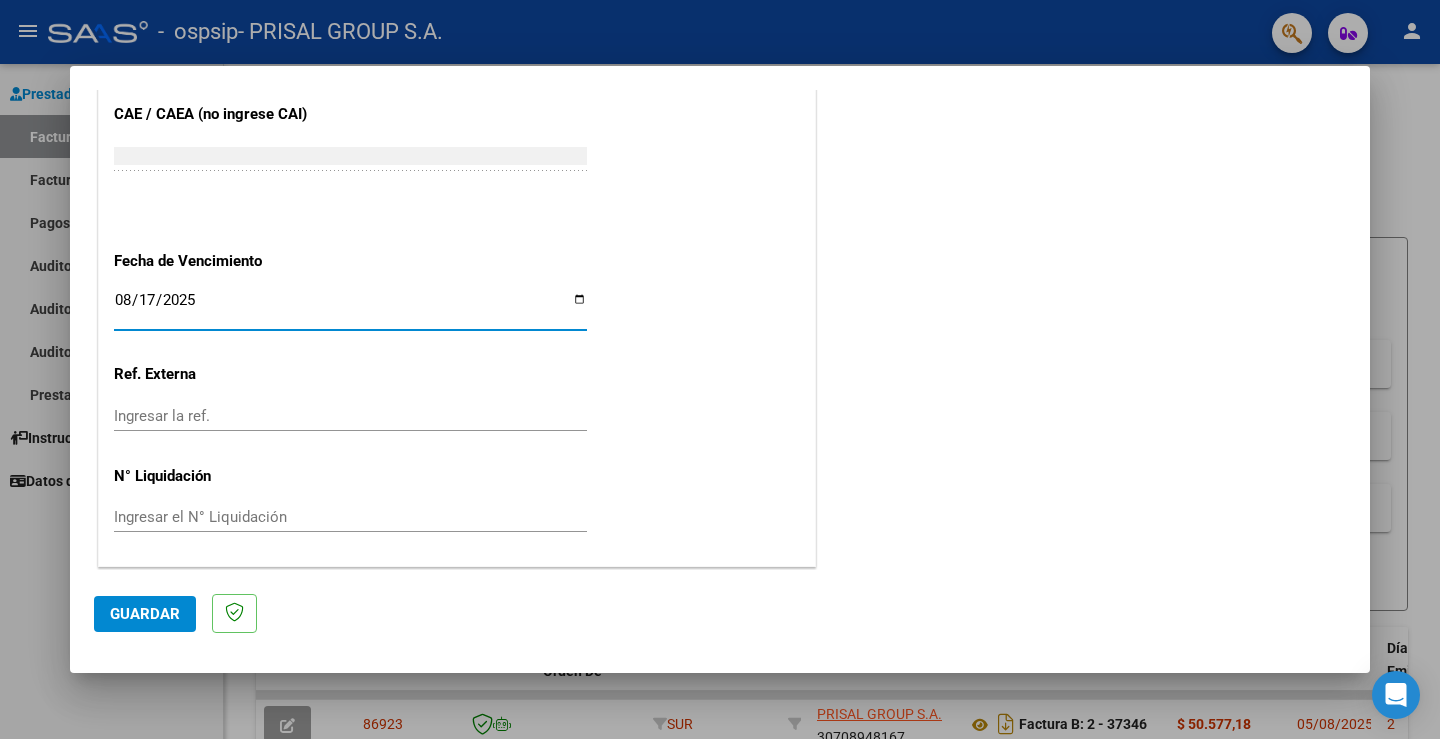 click on "Guardar" 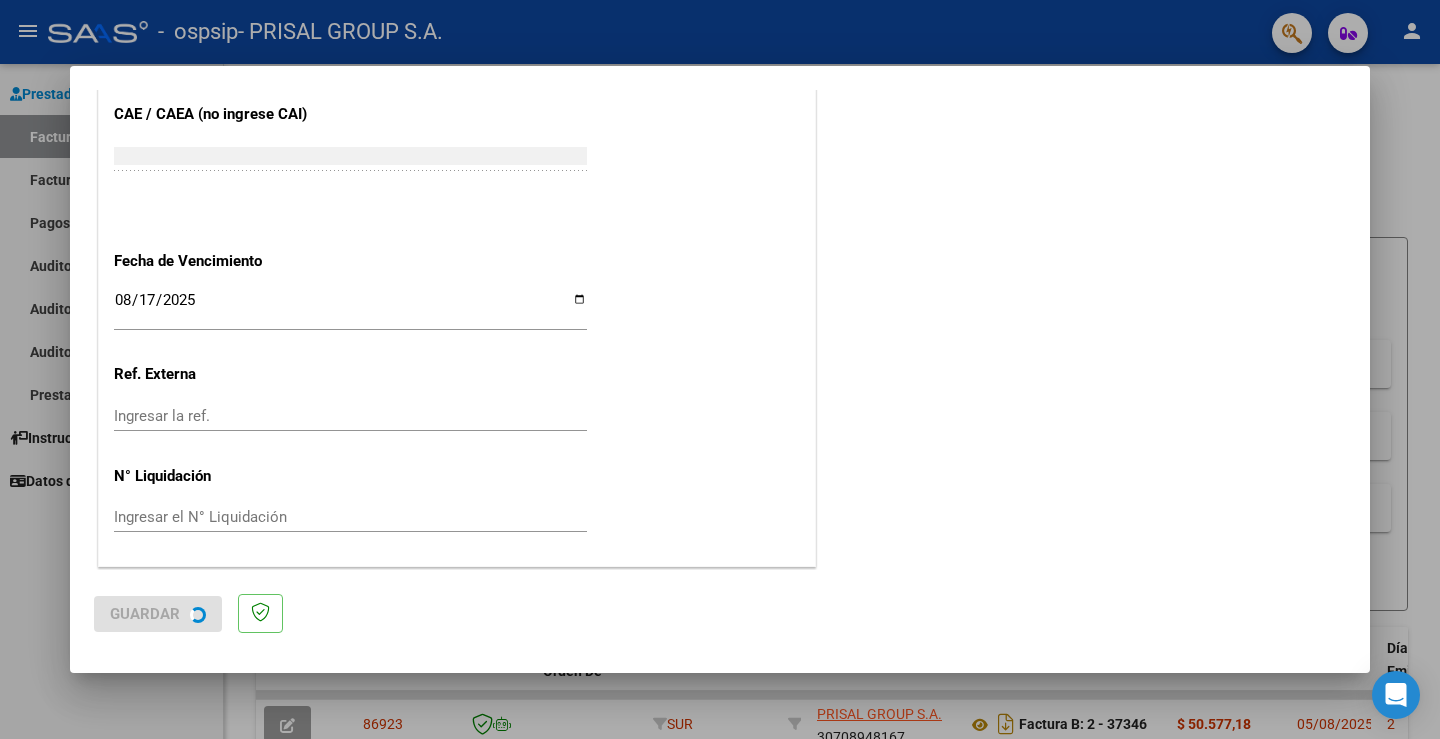 scroll, scrollTop: 0, scrollLeft: 0, axis: both 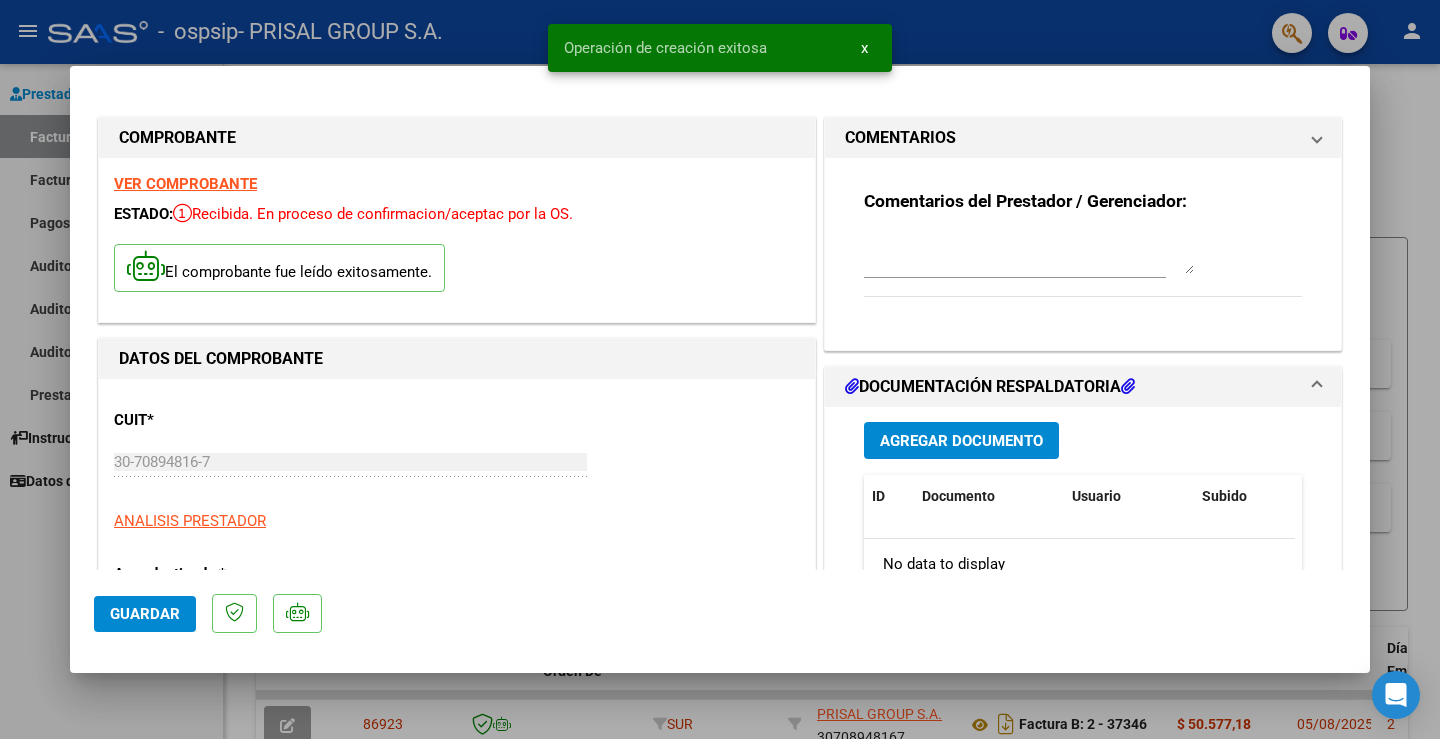 click at bounding box center [720, 369] 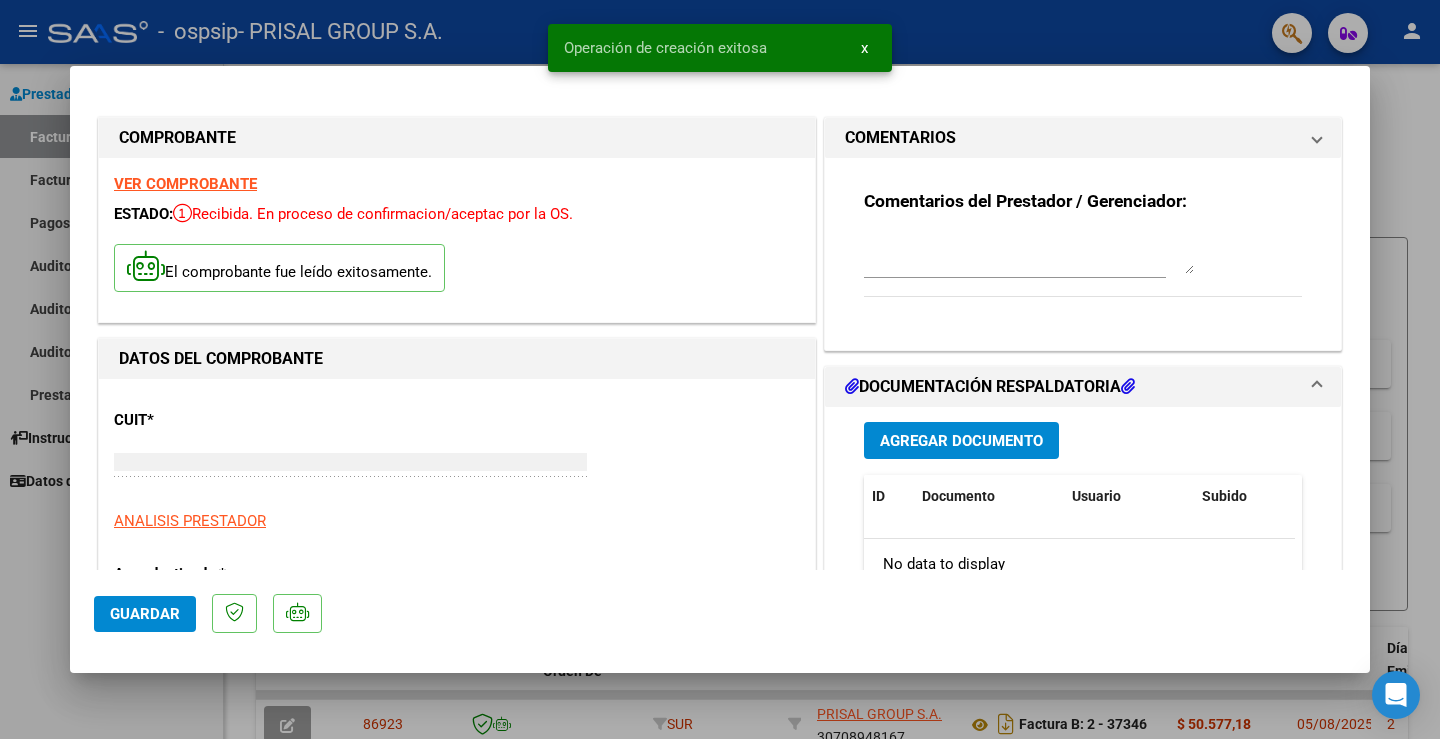 type 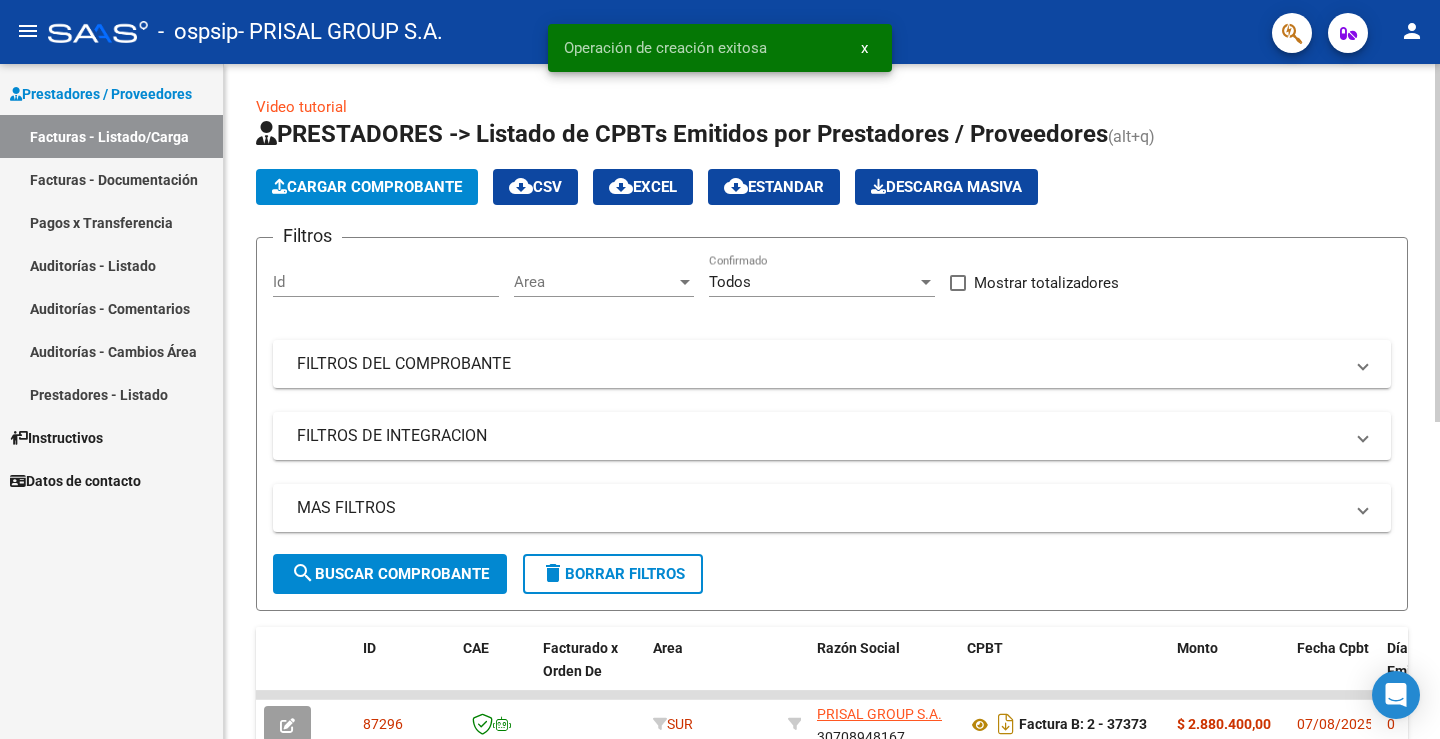 click on "Cargar Comprobante" 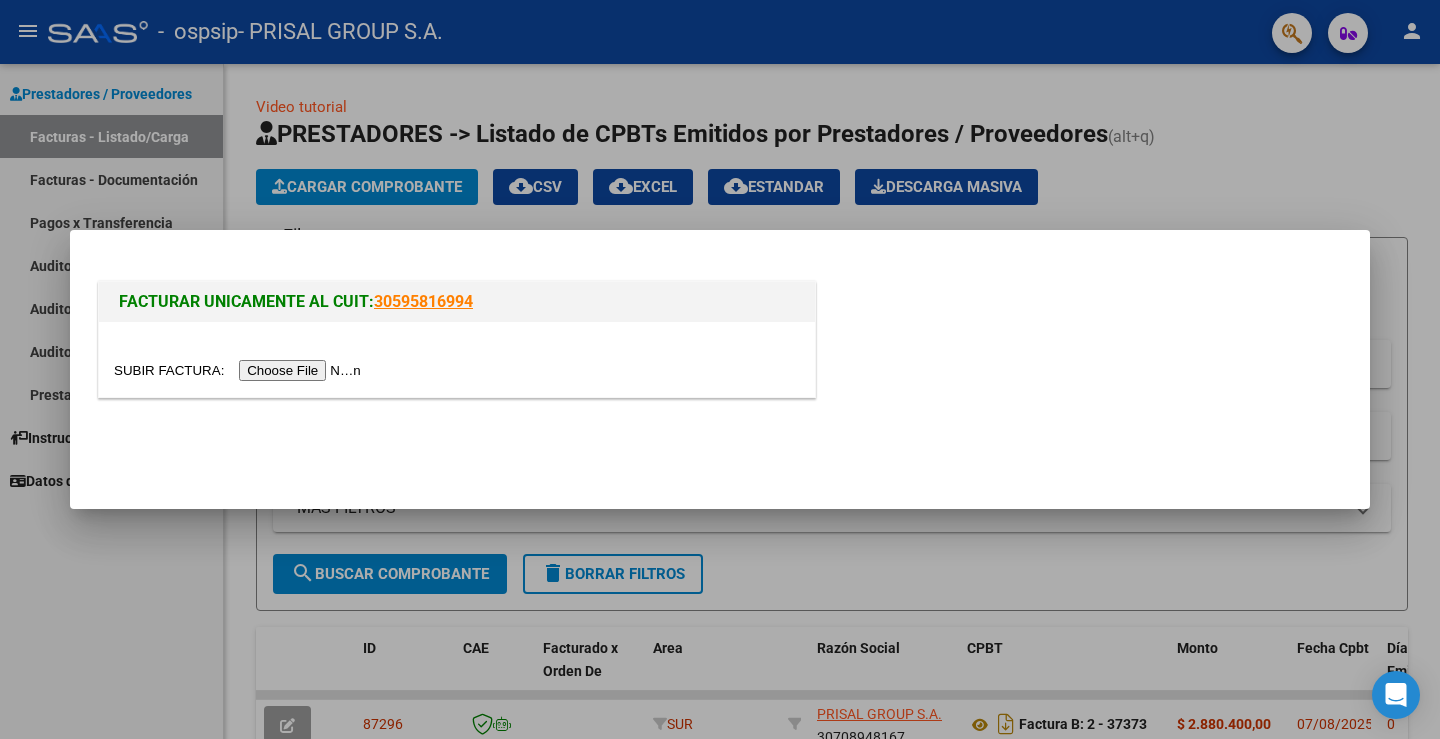 click at bounding box center [240, 370] 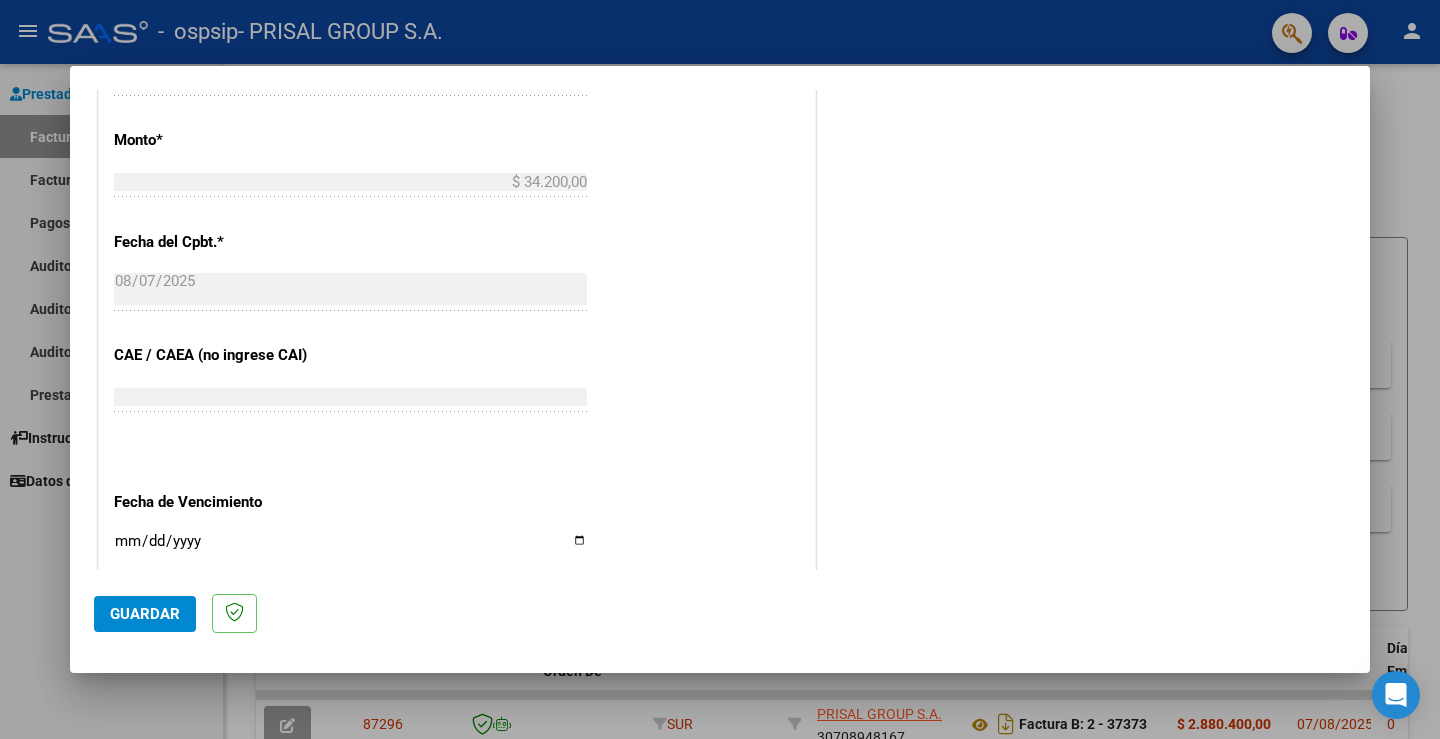 scroll, scrollTop: 1042, scrollLeft: 0, axis: vertical 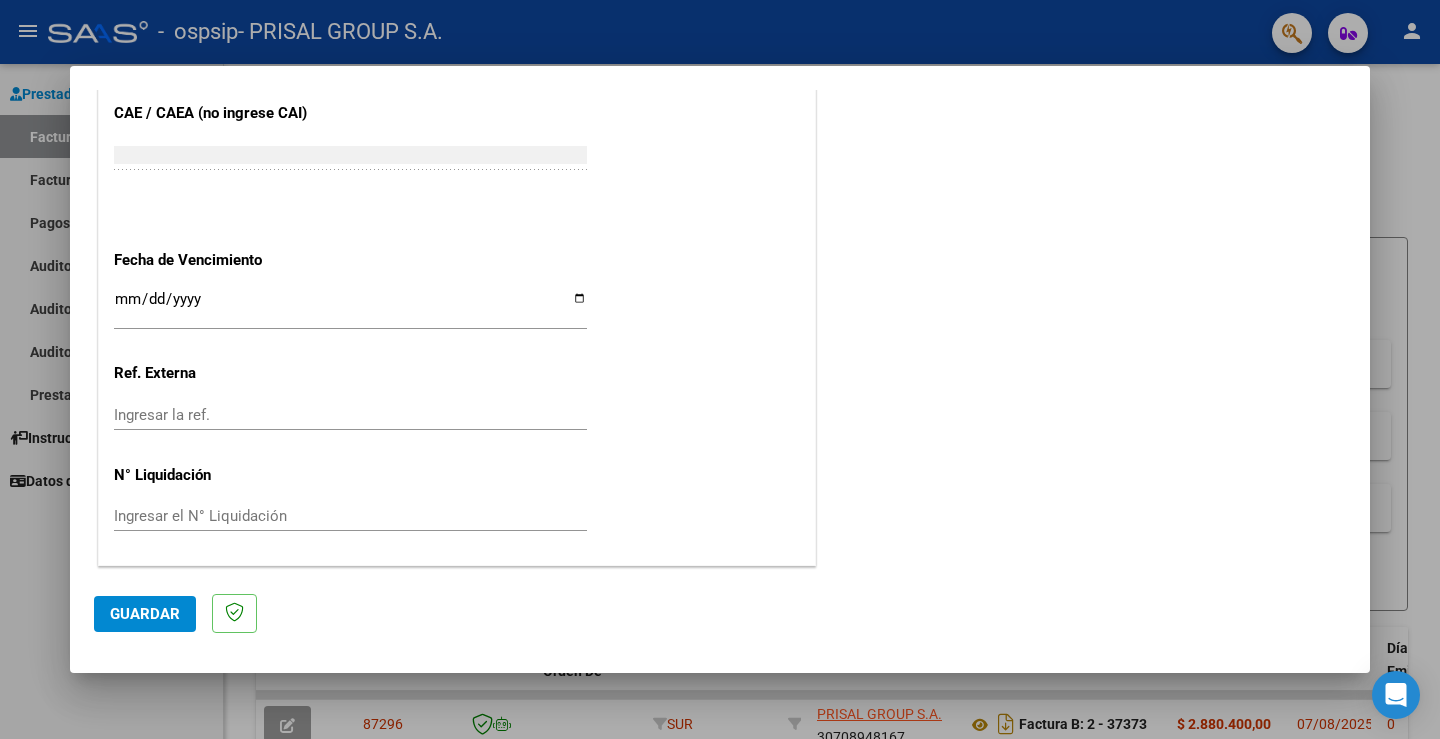 click on "Ingresar la fecha" at bounding box center [350, 307] 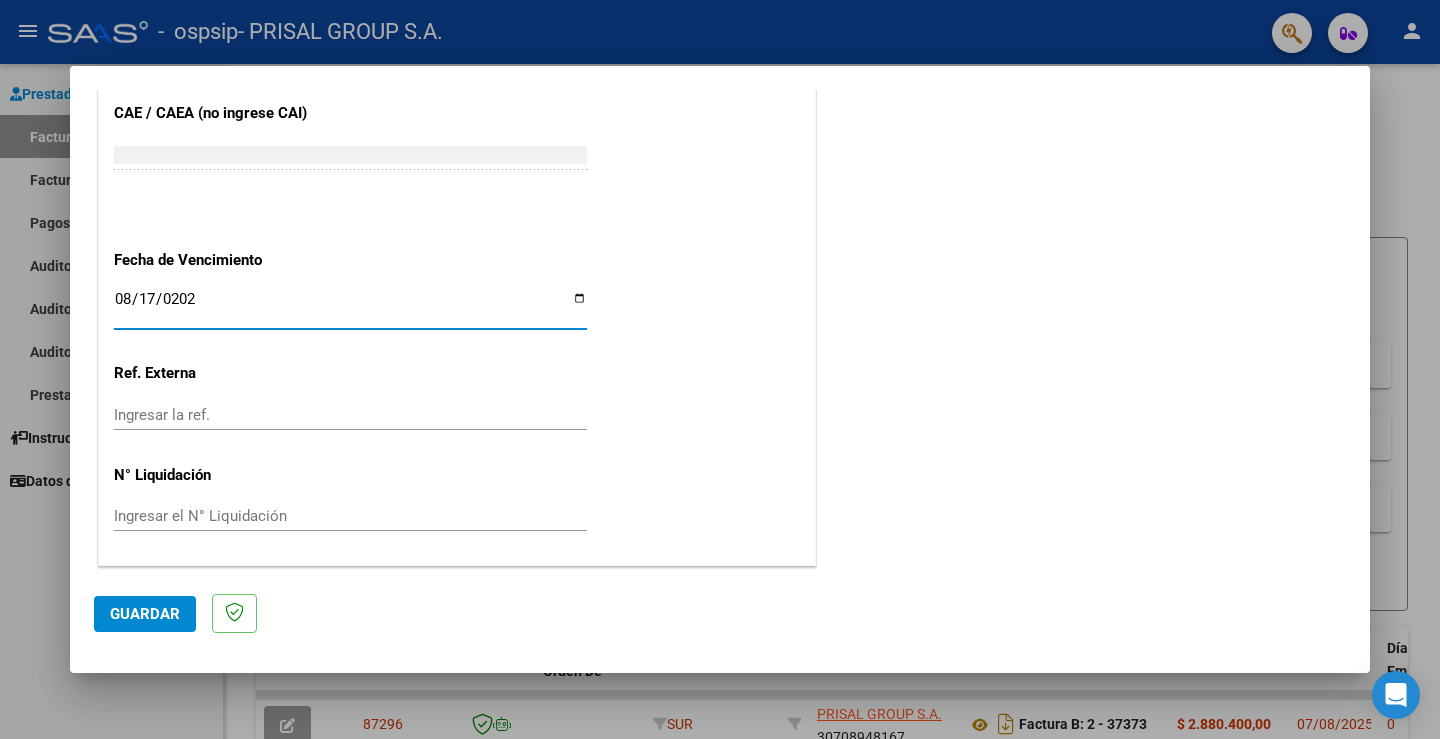 type on "2025-08-17" 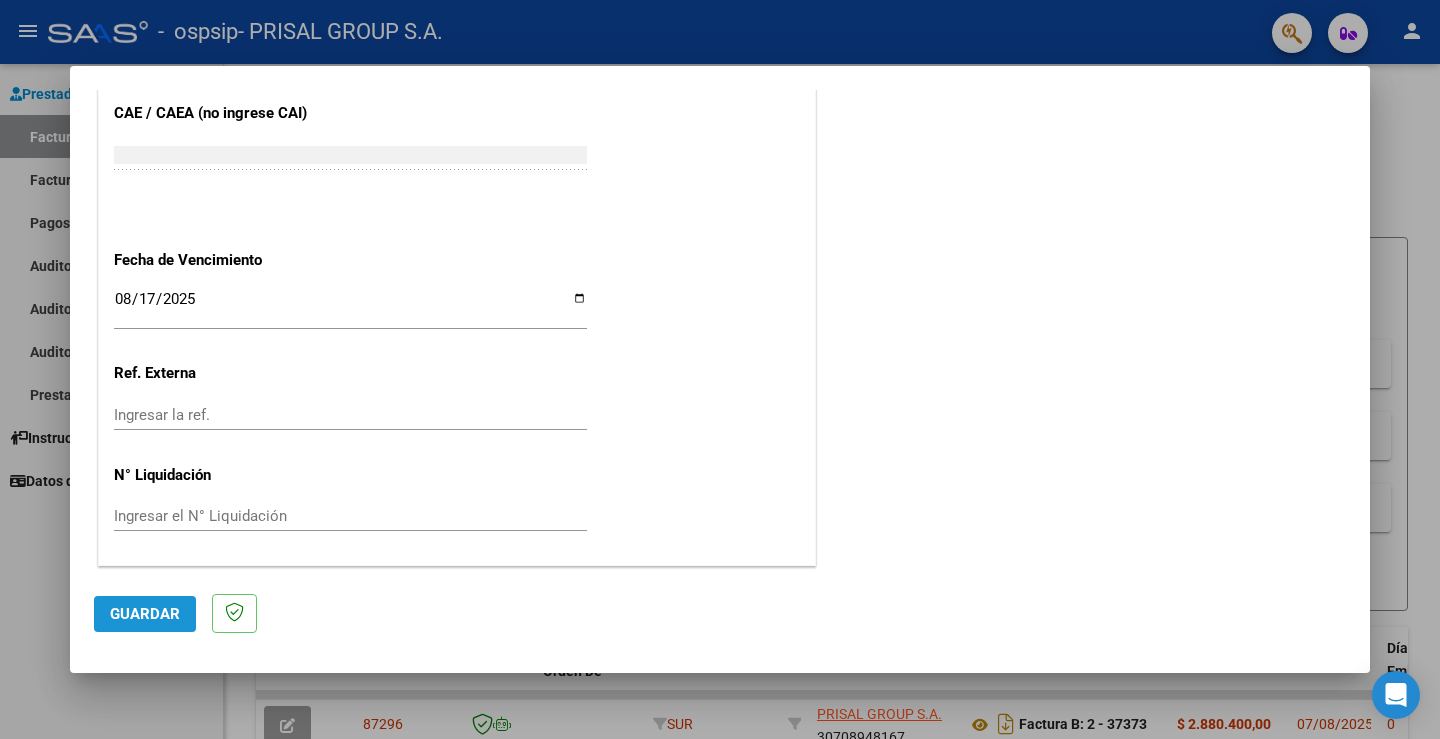 click on "Guardar" 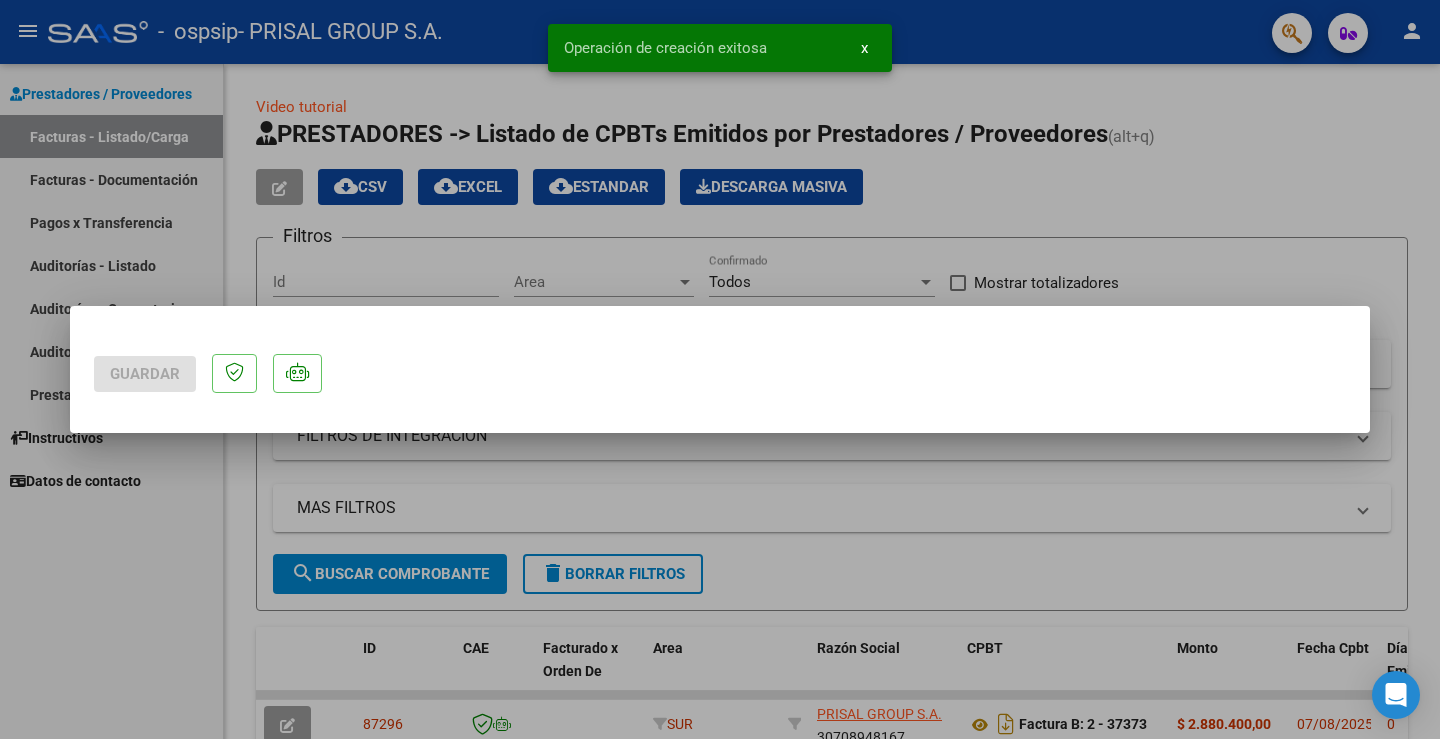scroll, scrollTop: 0, scrollLeft: 0, axis: both 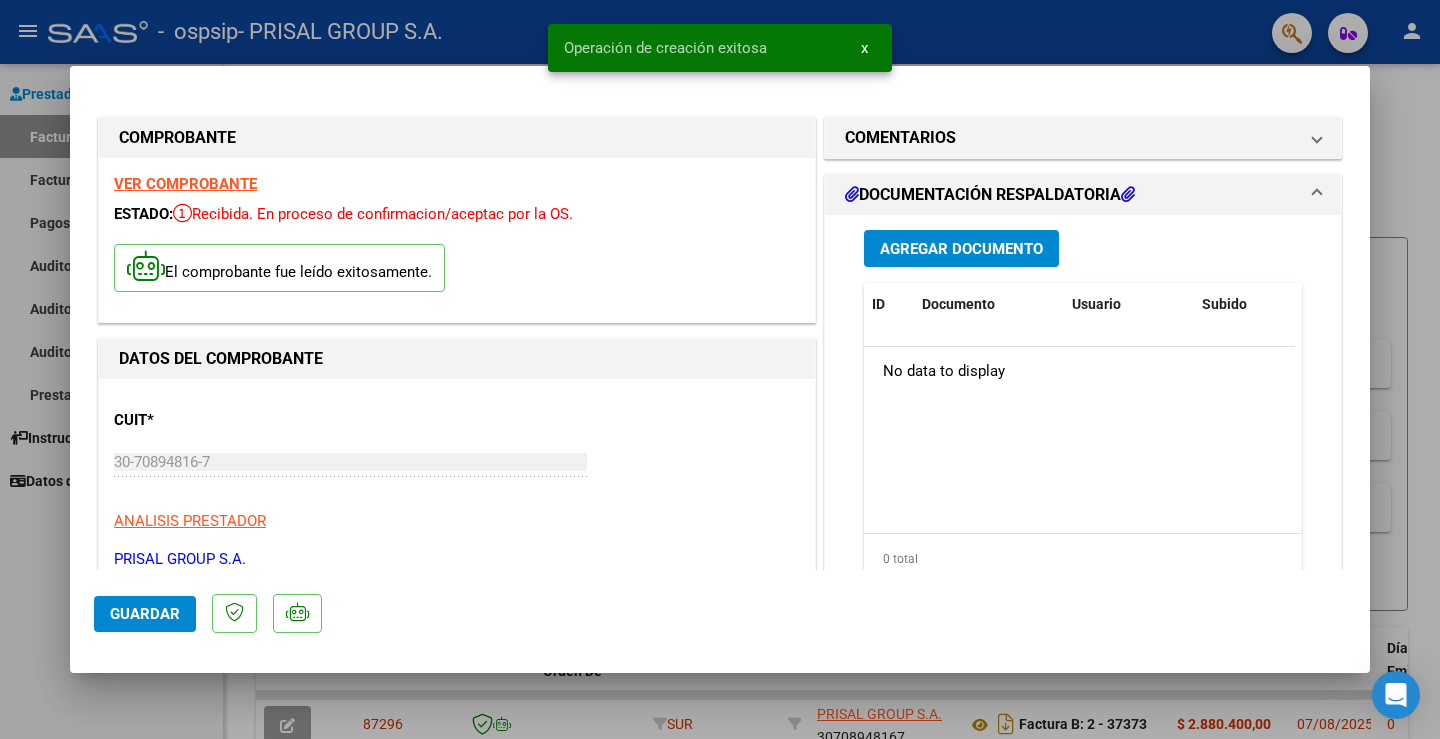 click on "Guardar" 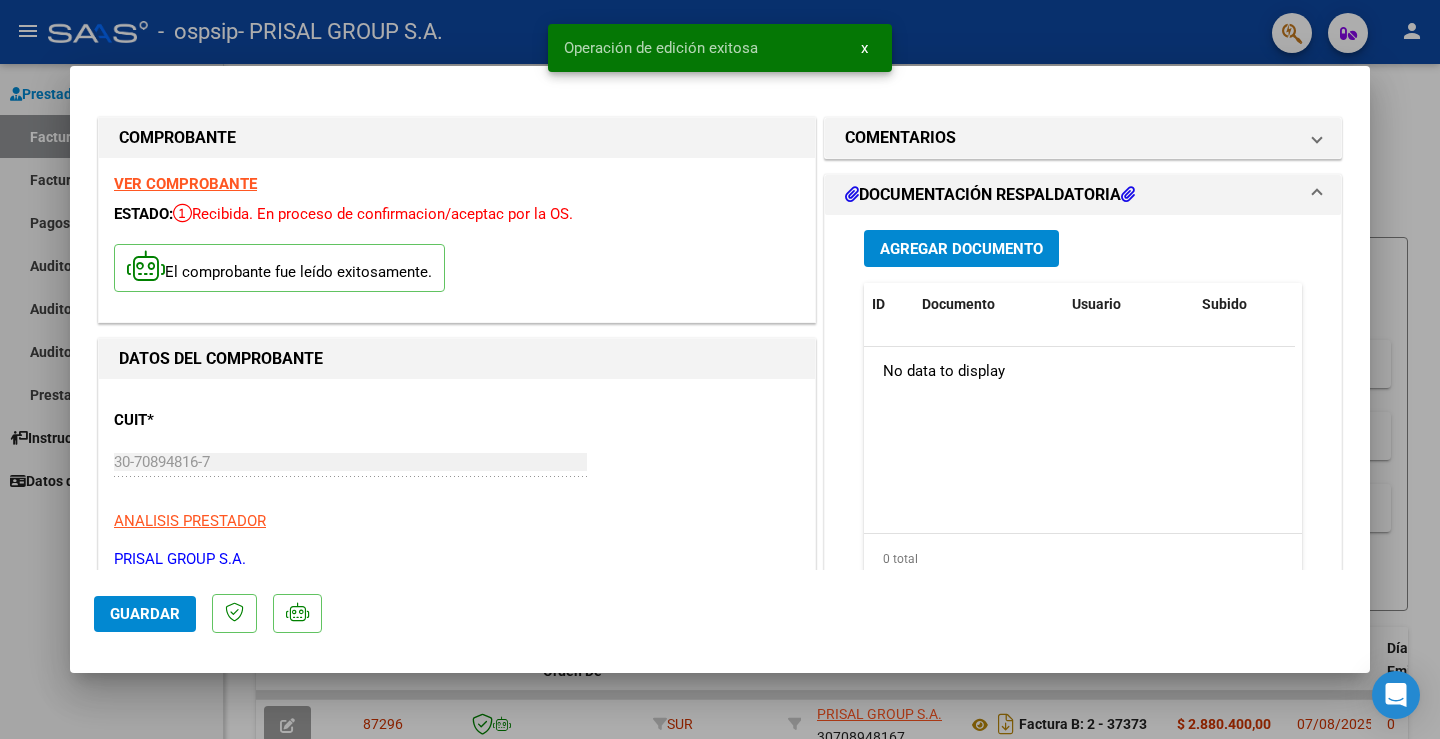 click at bounding box center [720, 369] 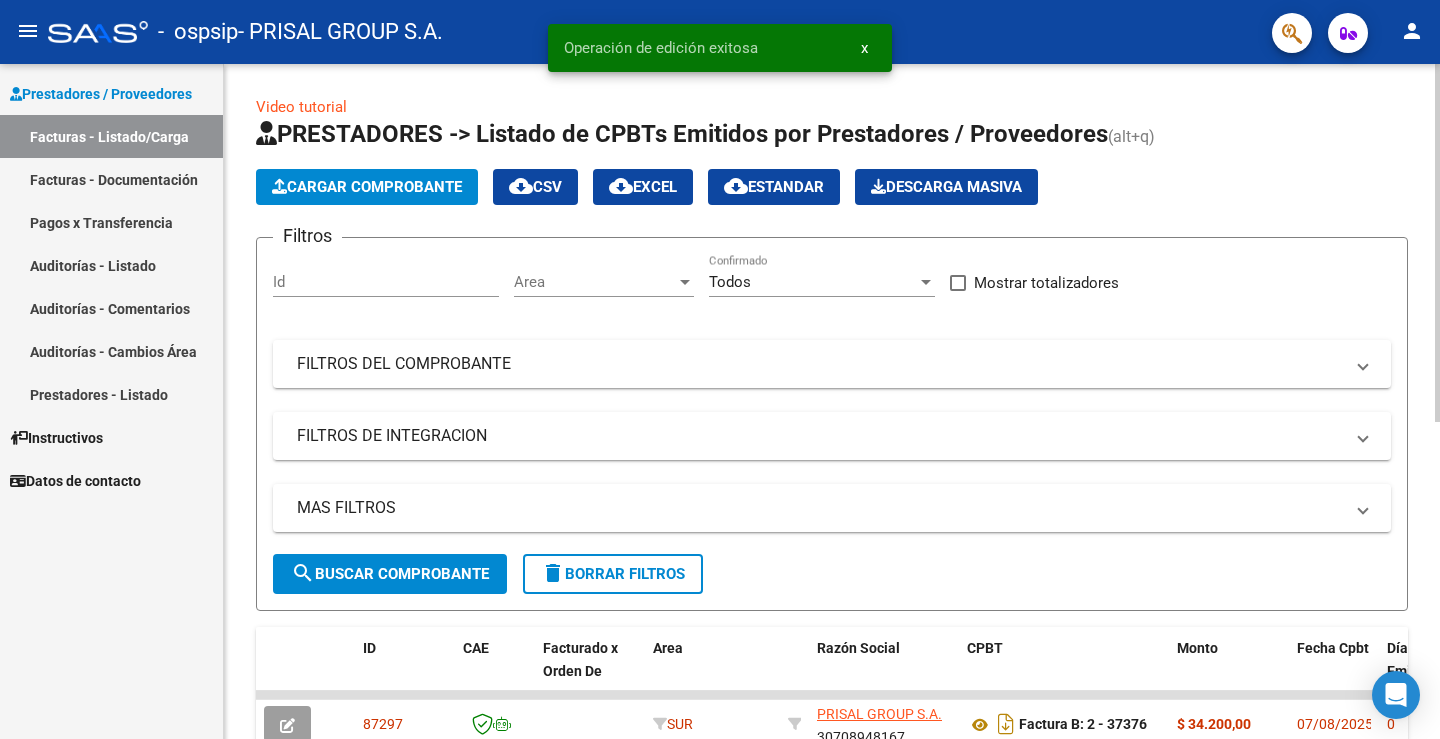 click on "Cargar Comprobante" 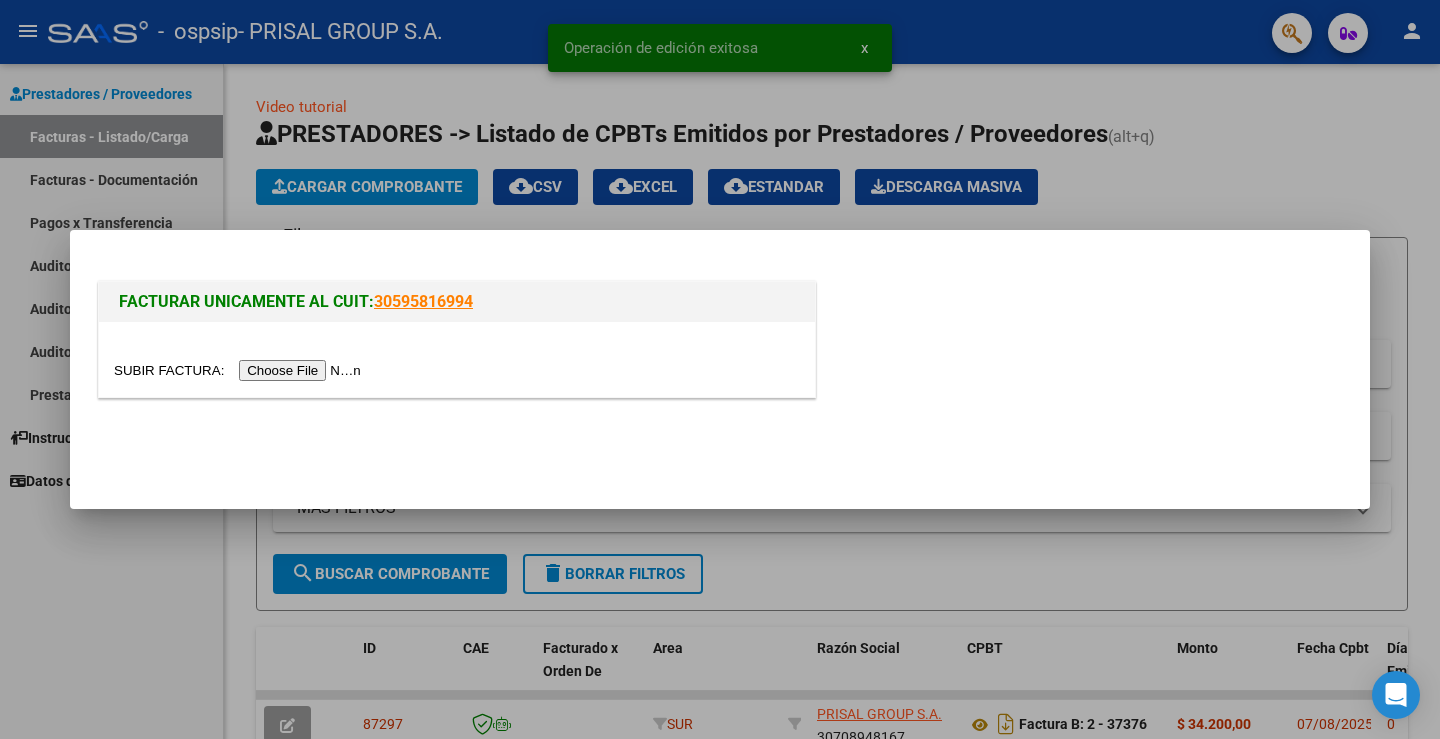 click at bounding box center [240, 370] 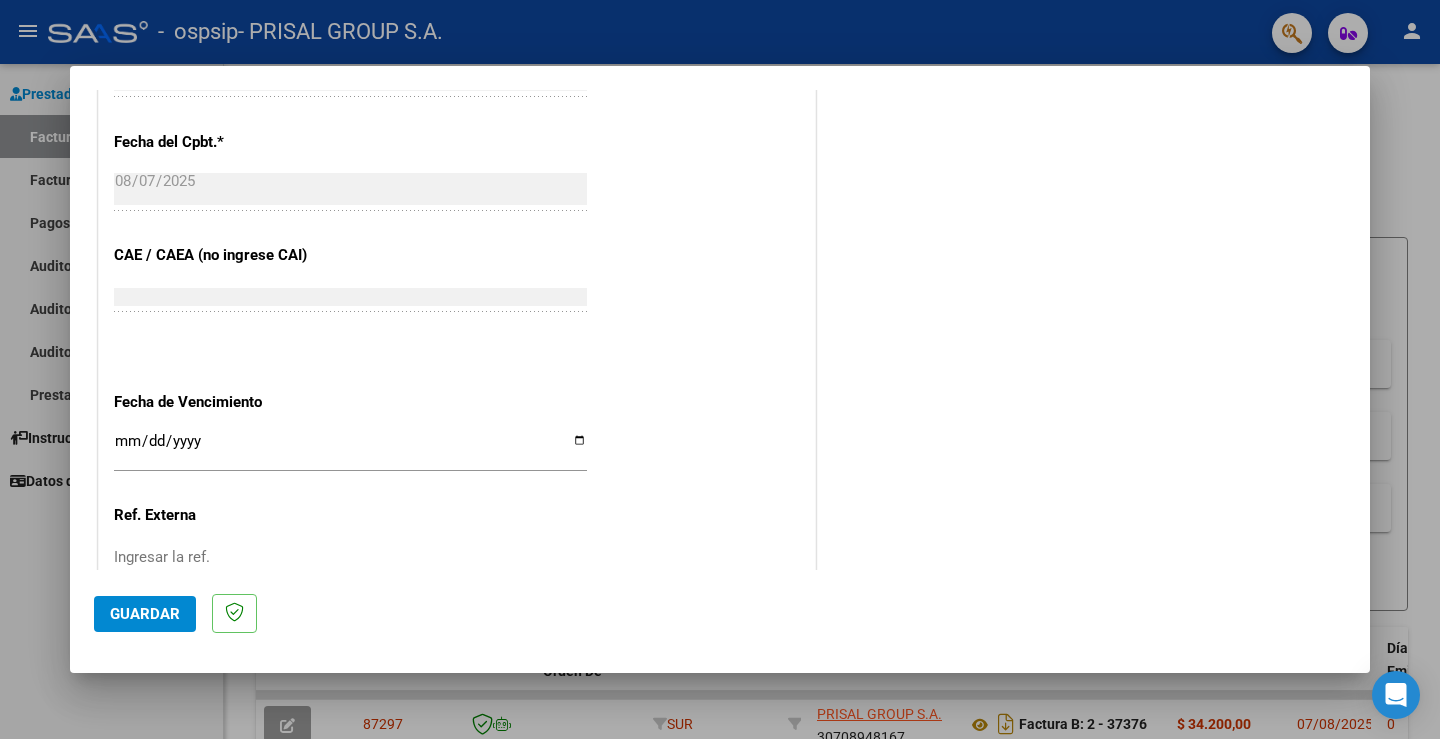 scroll, scrollTop: 1042, scrollLeft: 0, axis: vertical 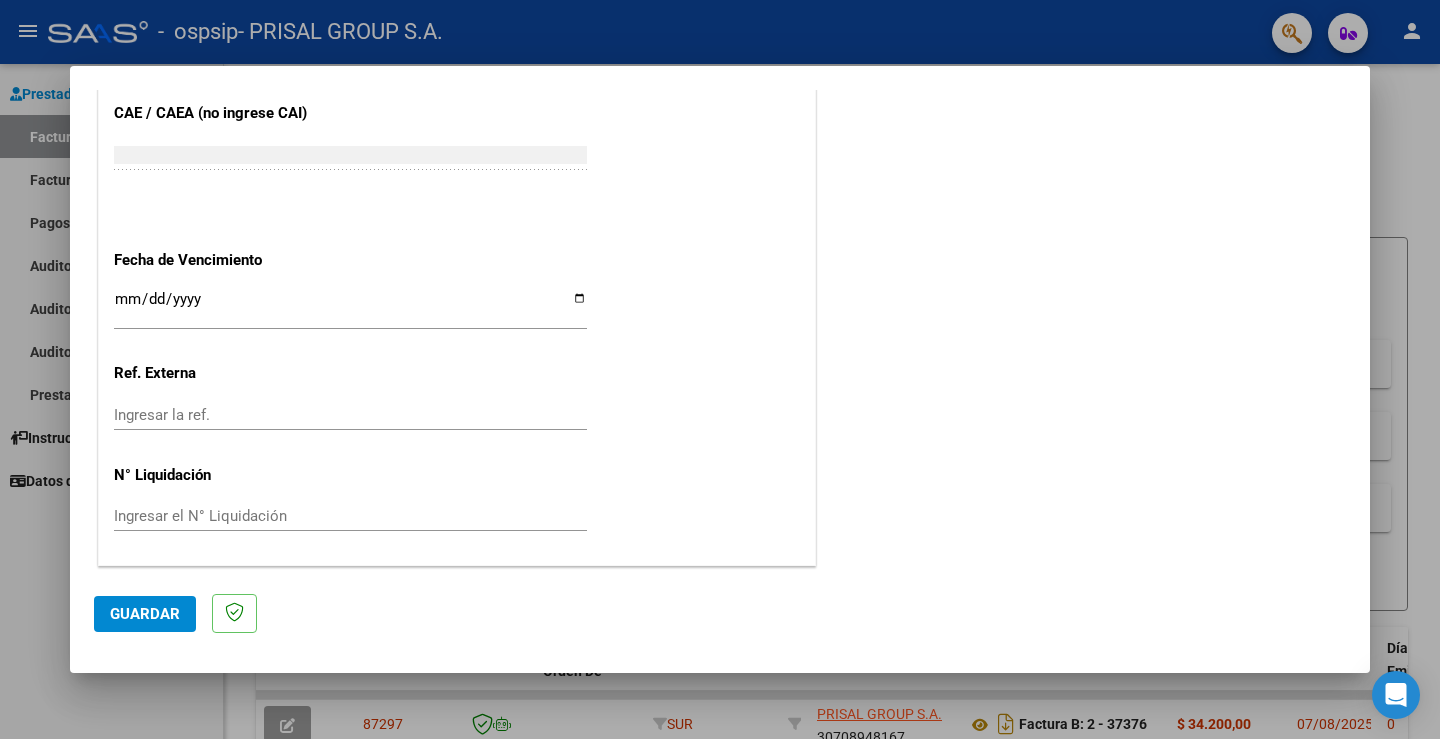 click on "Ingresar la fecha" at bounding box center (350, 307) 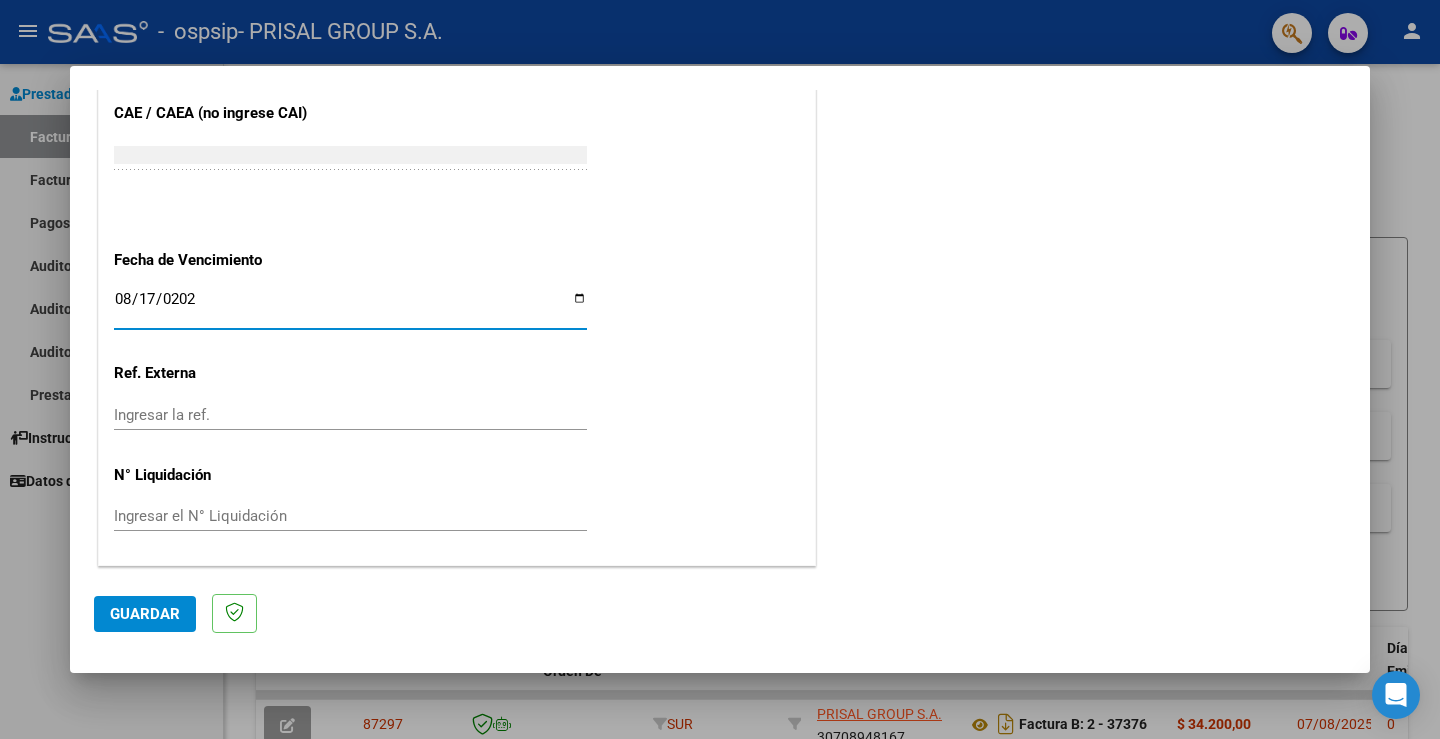 type on "2025-08-17" 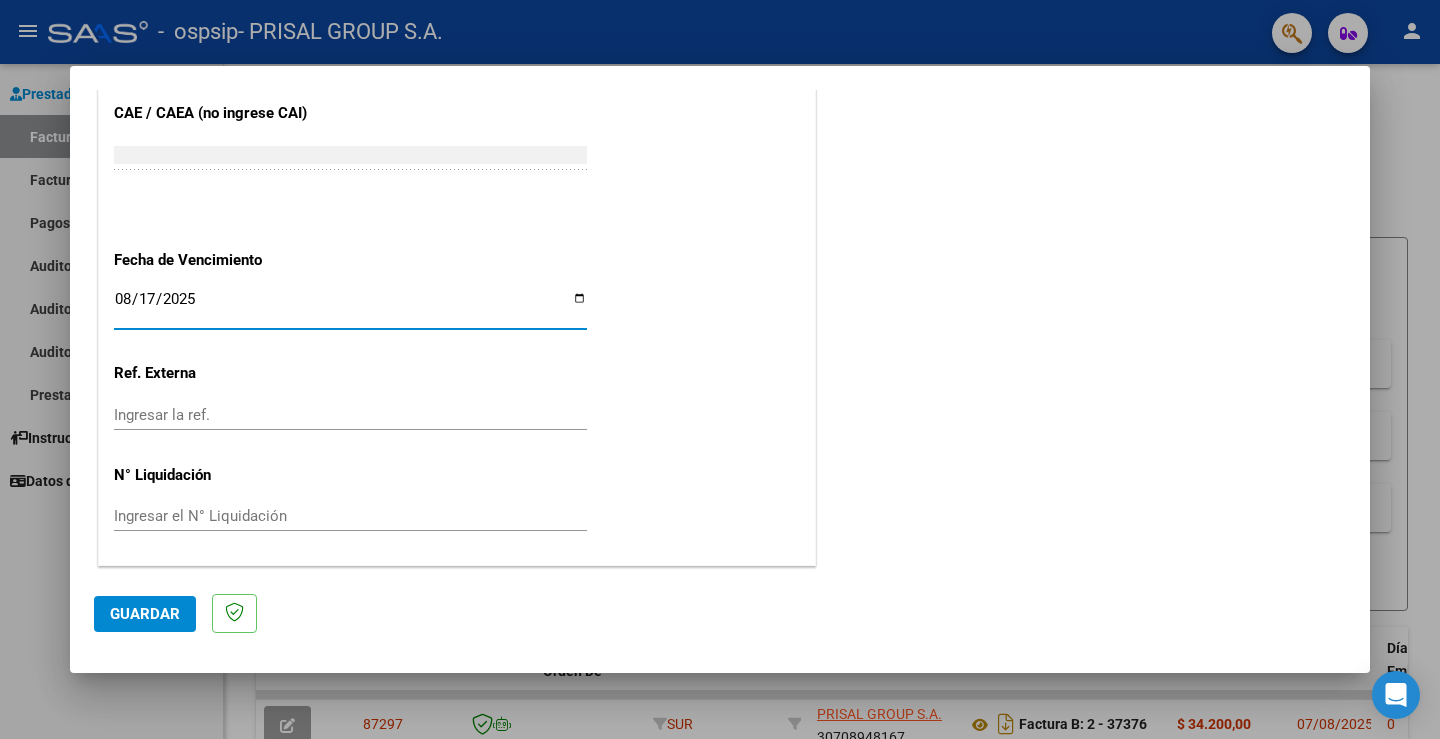 click on "Guardar" 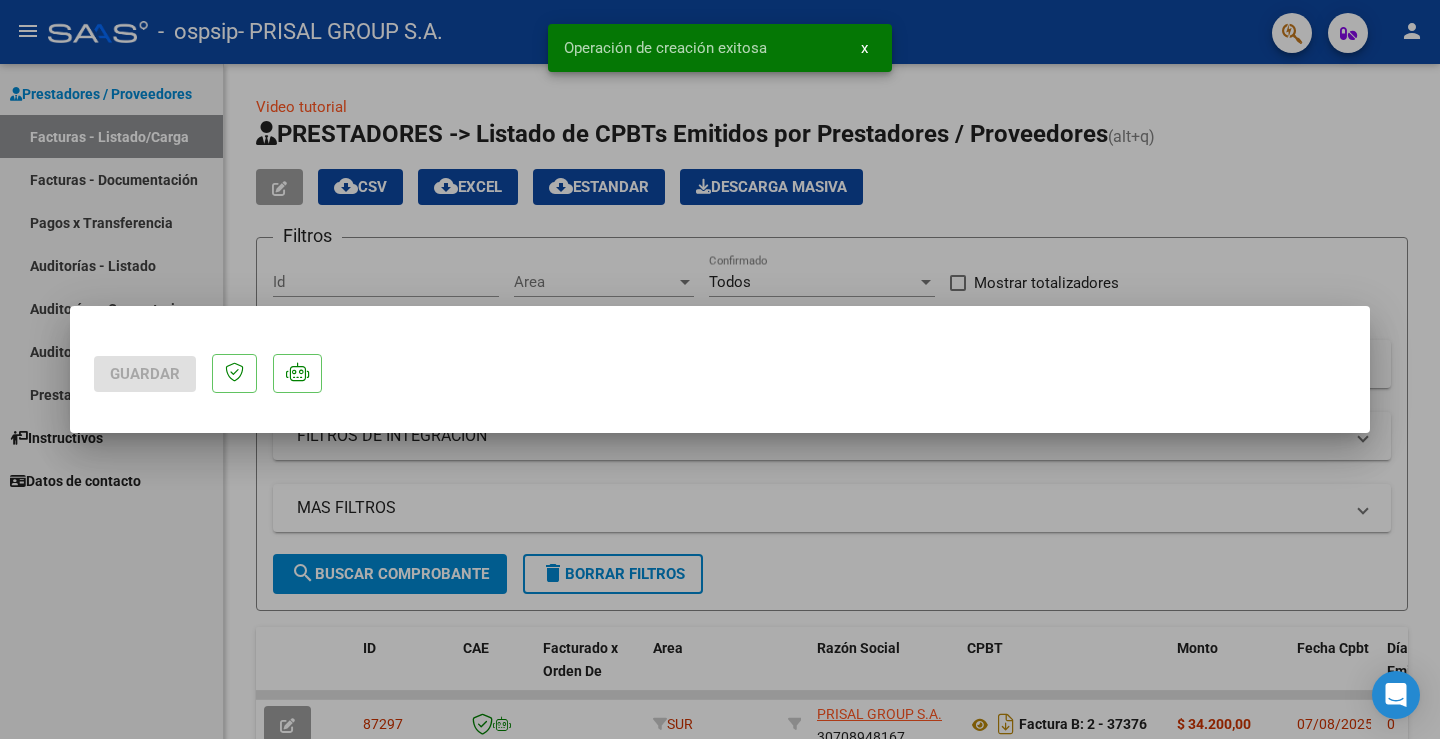 scroll, scrollTop: 0, scrollLeft: 0, axis: both 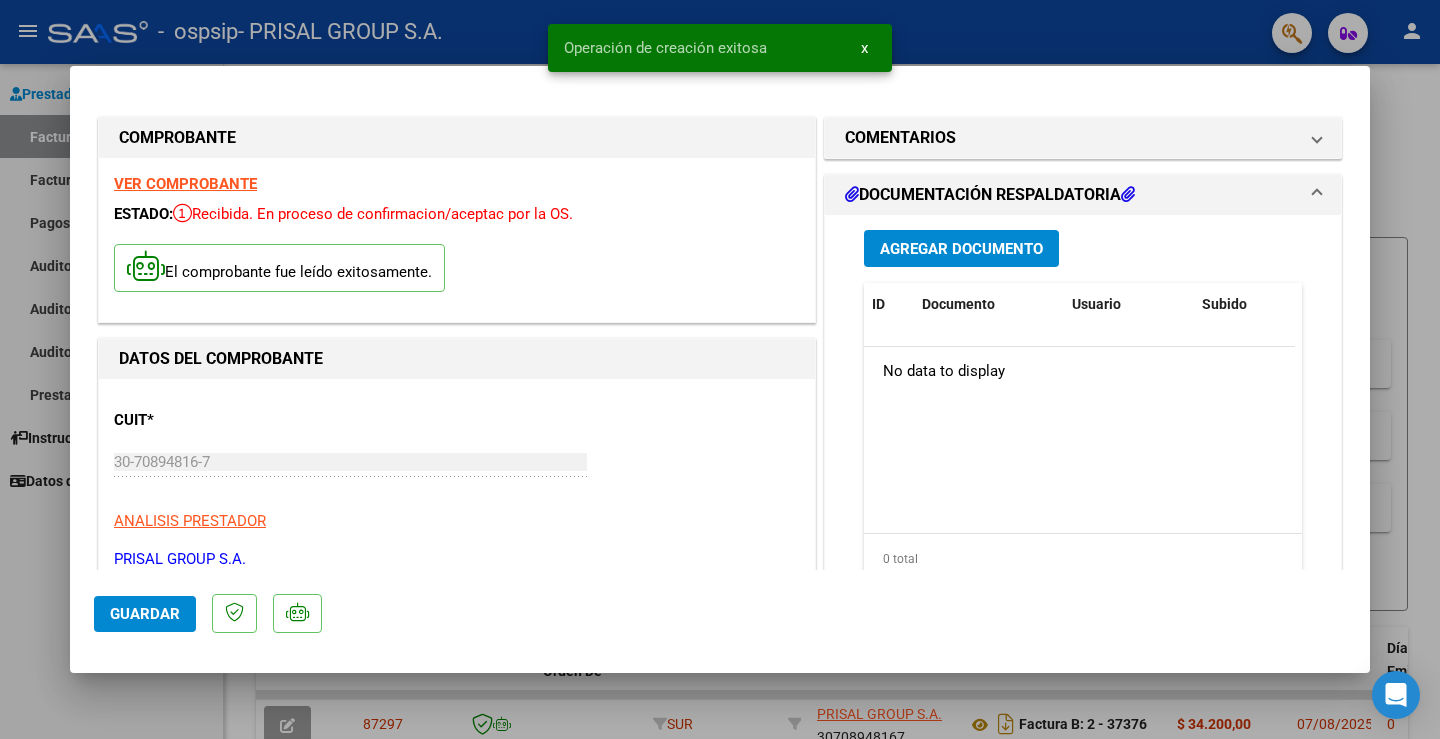 click on "Guardar" 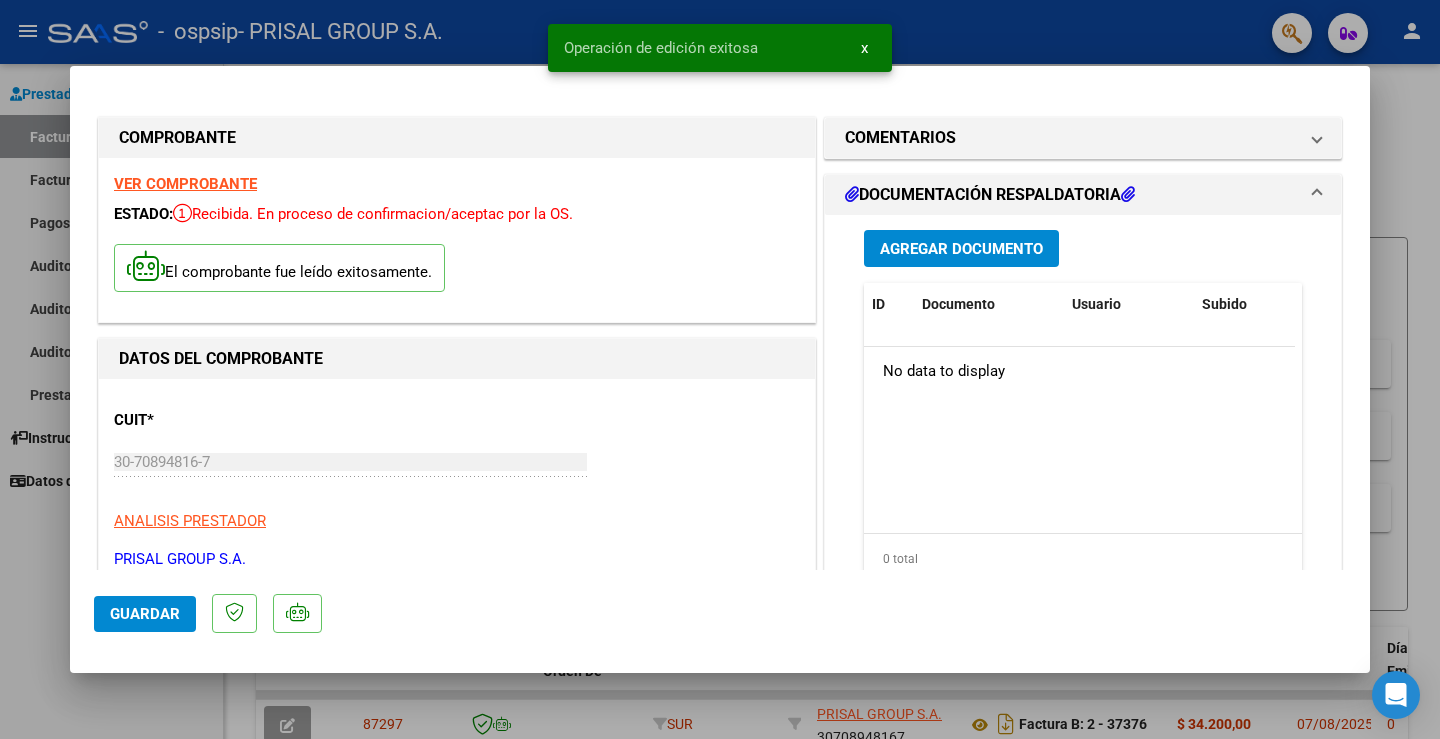 click at bounding box center (720, 369) 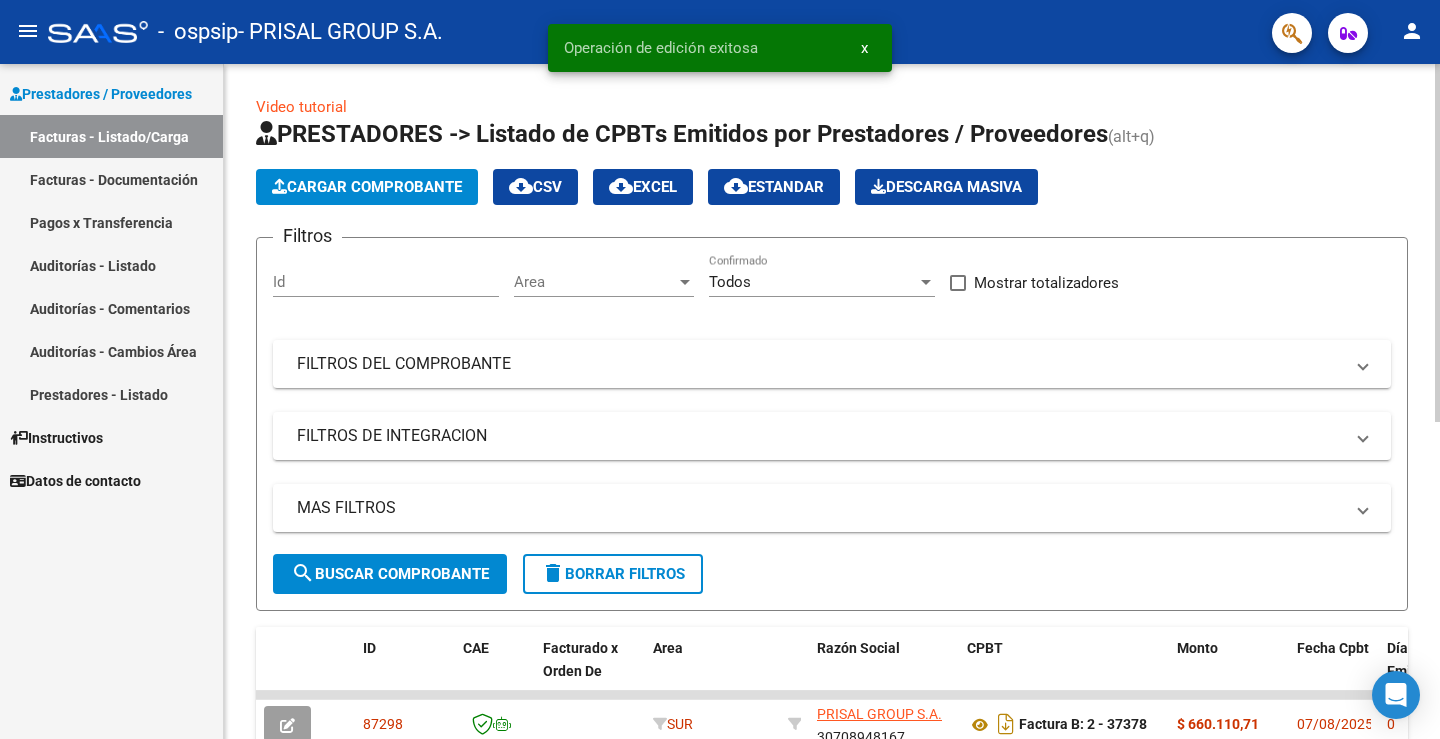 click on "Cargar Comprobante" 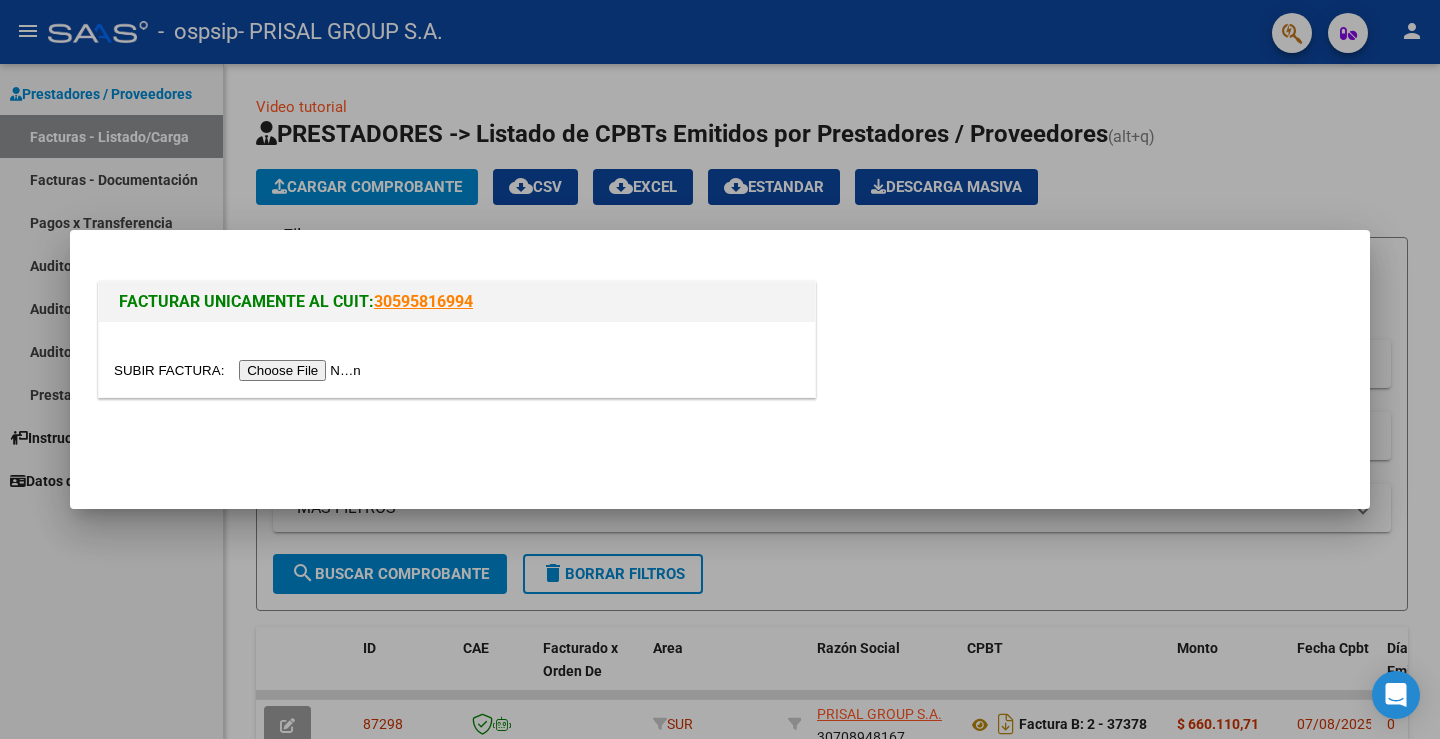 click at bounding box center (240, 370) 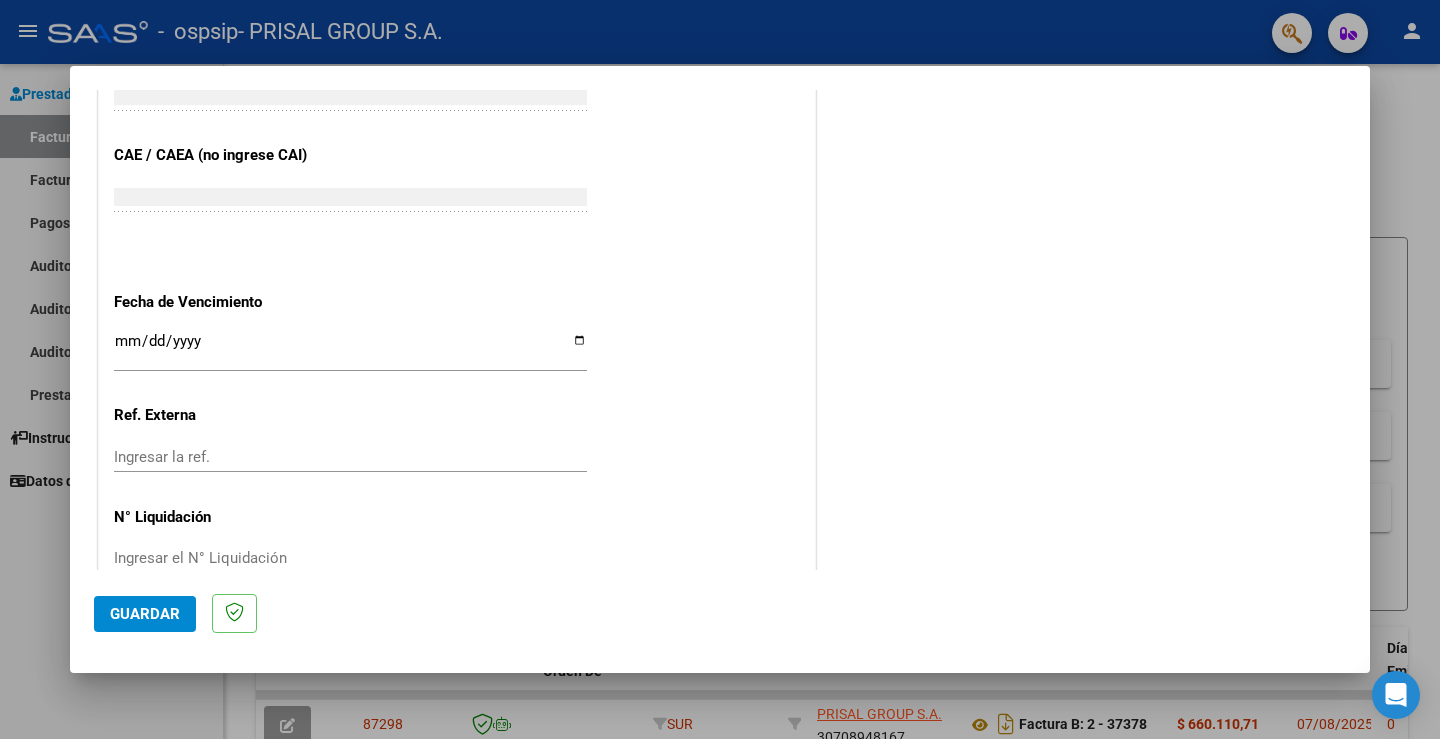 scroll, scrollTop: 1042, scrollLeft: 0, axis: vertical 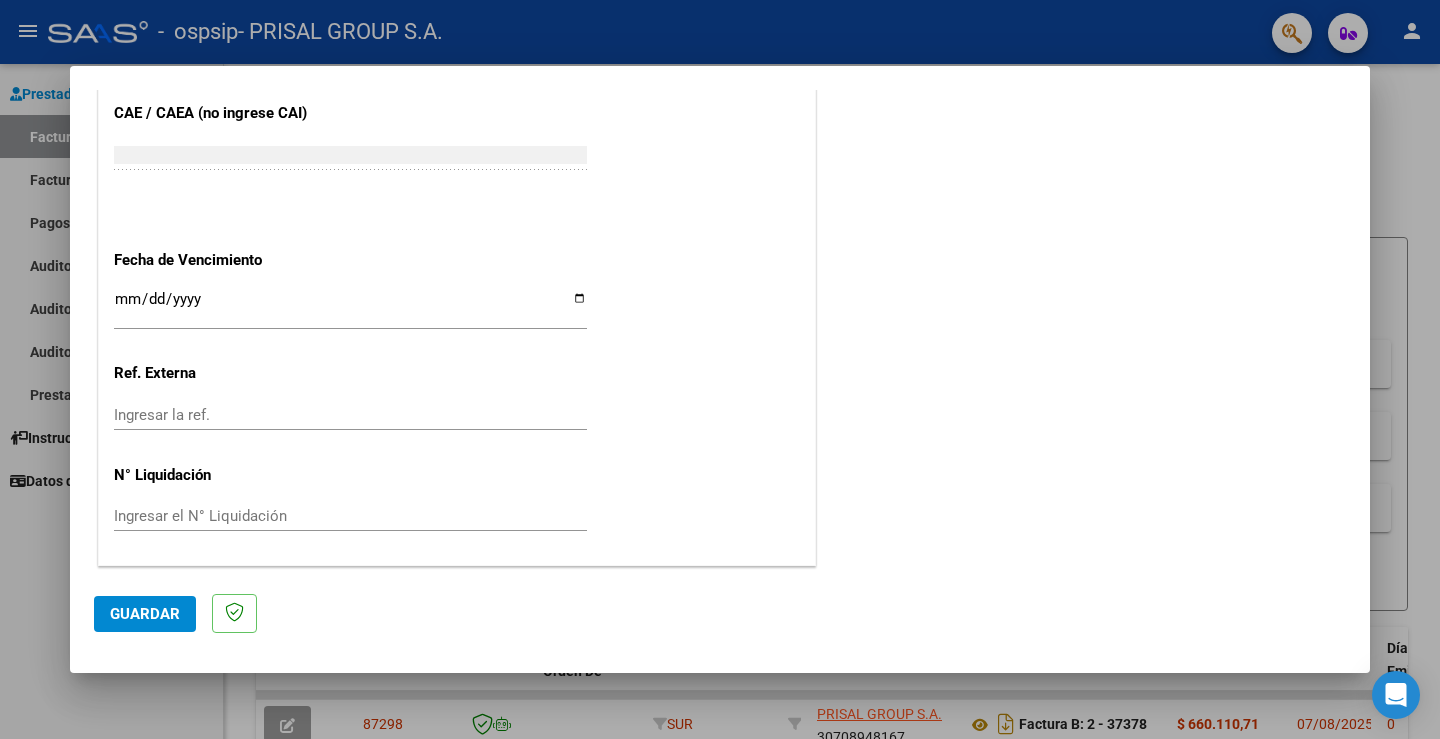 click on "Ingresar la fecha" at bounding box center [350, 307] 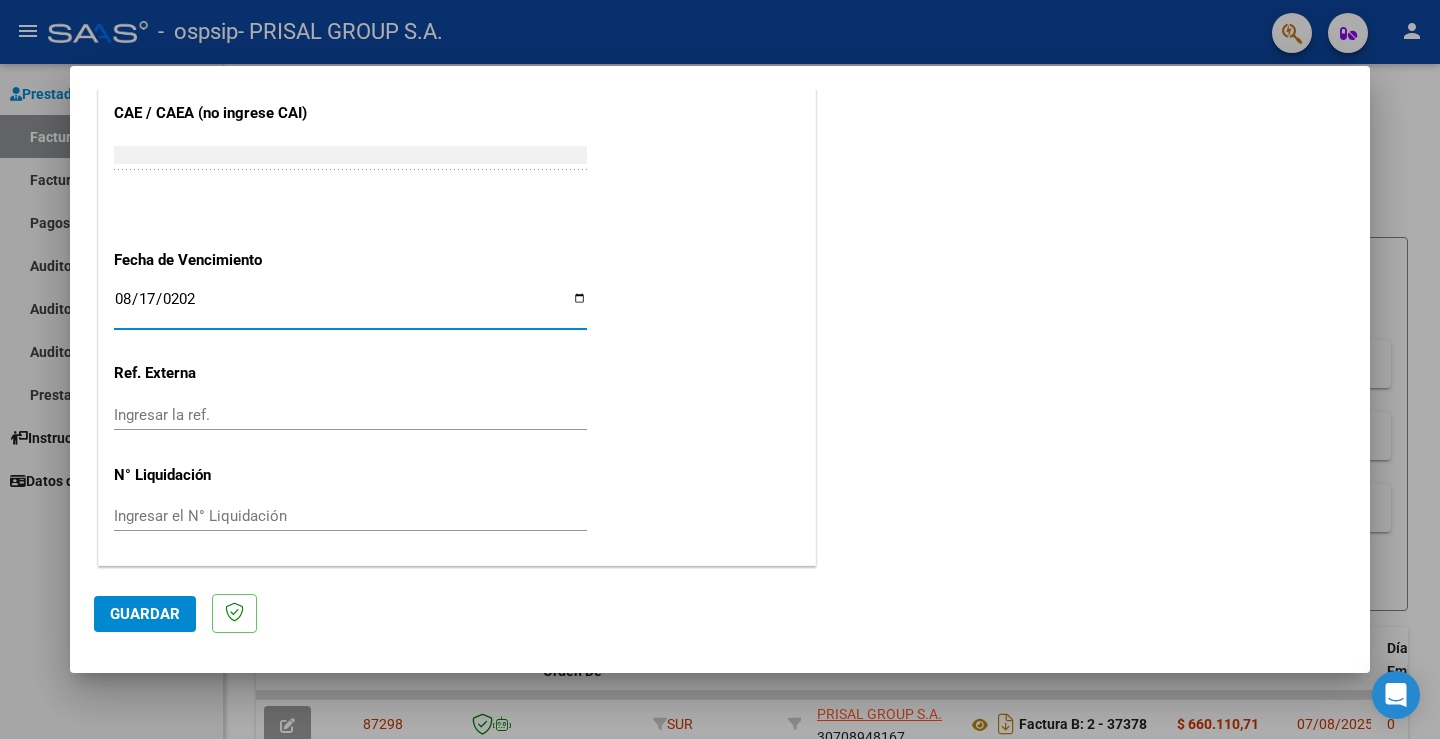type on "2025-08-17" 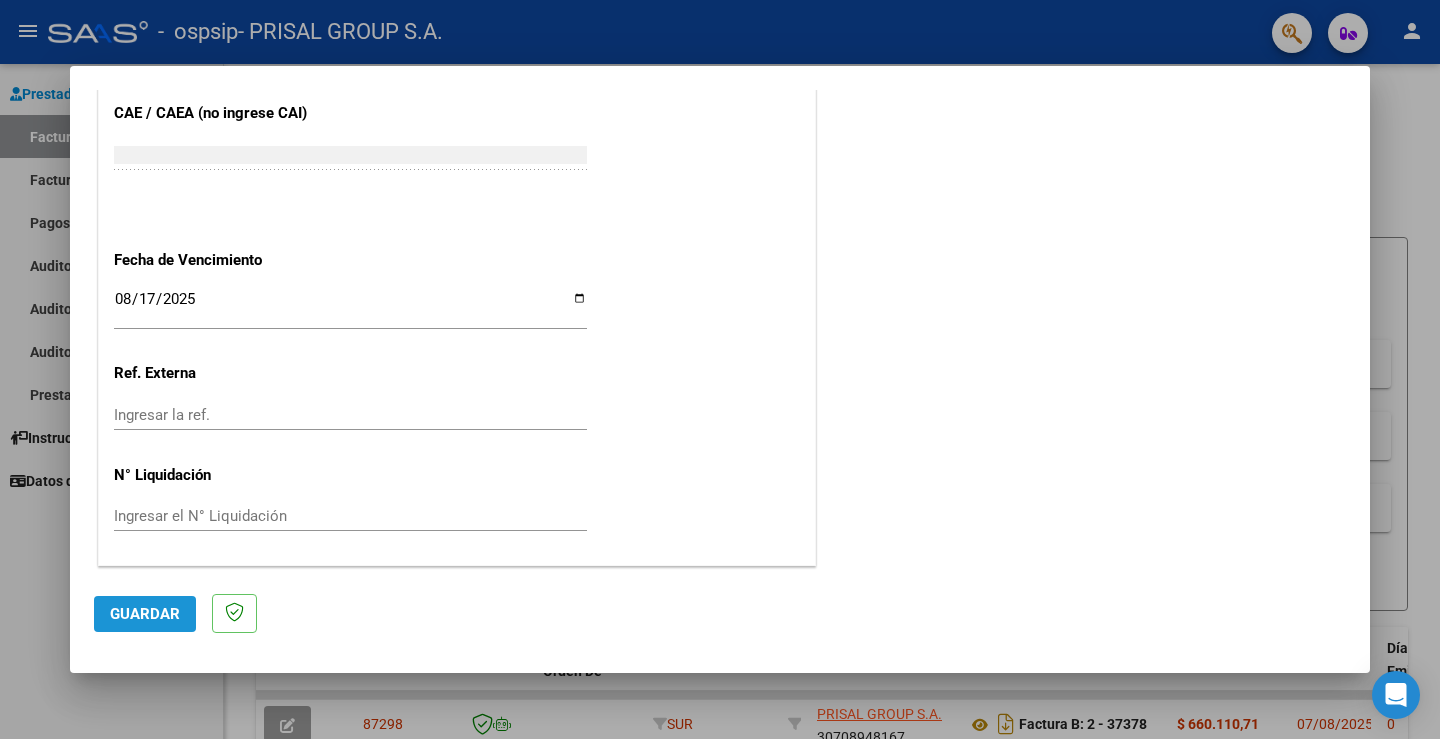 click on "Guardar" 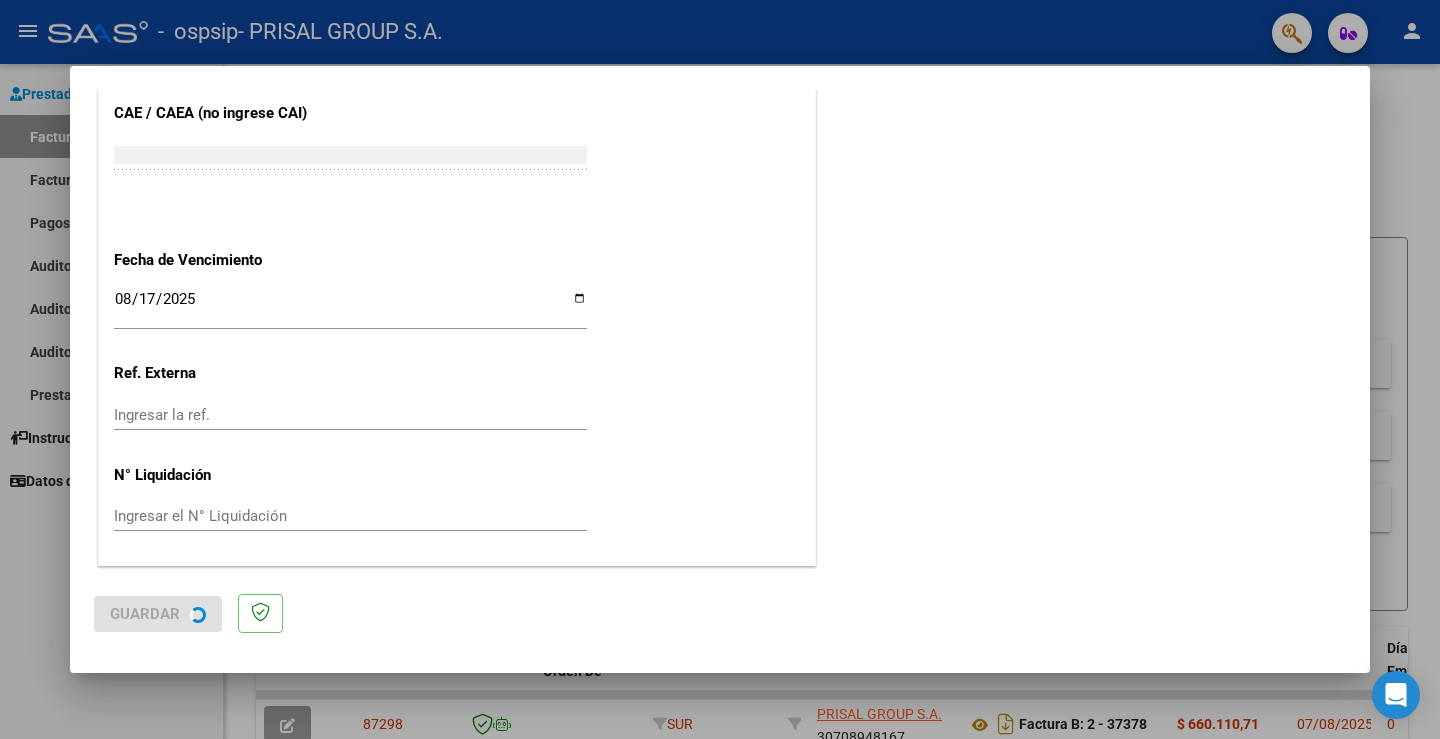 scroll, scrollTop: 0, scrollLeft: 0, axis: both 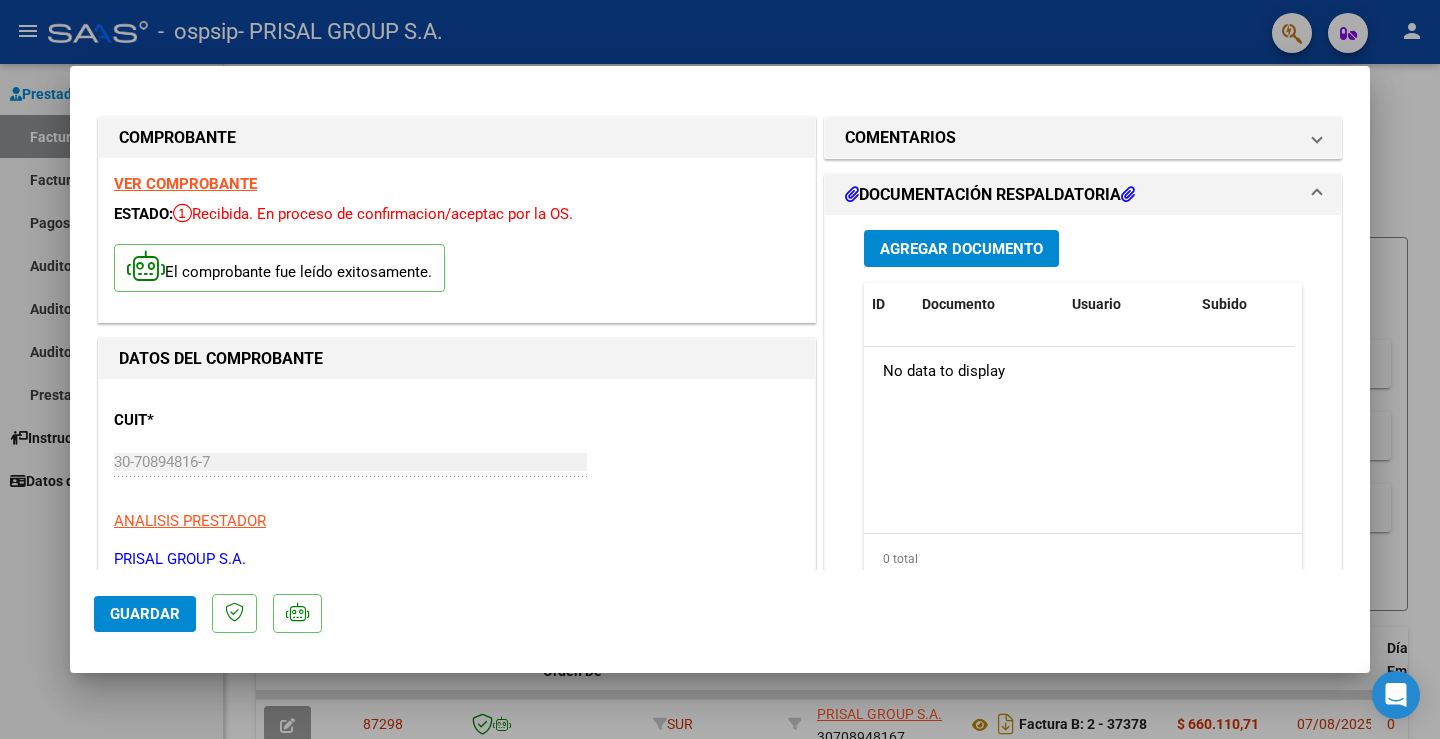 click on "Guardar" 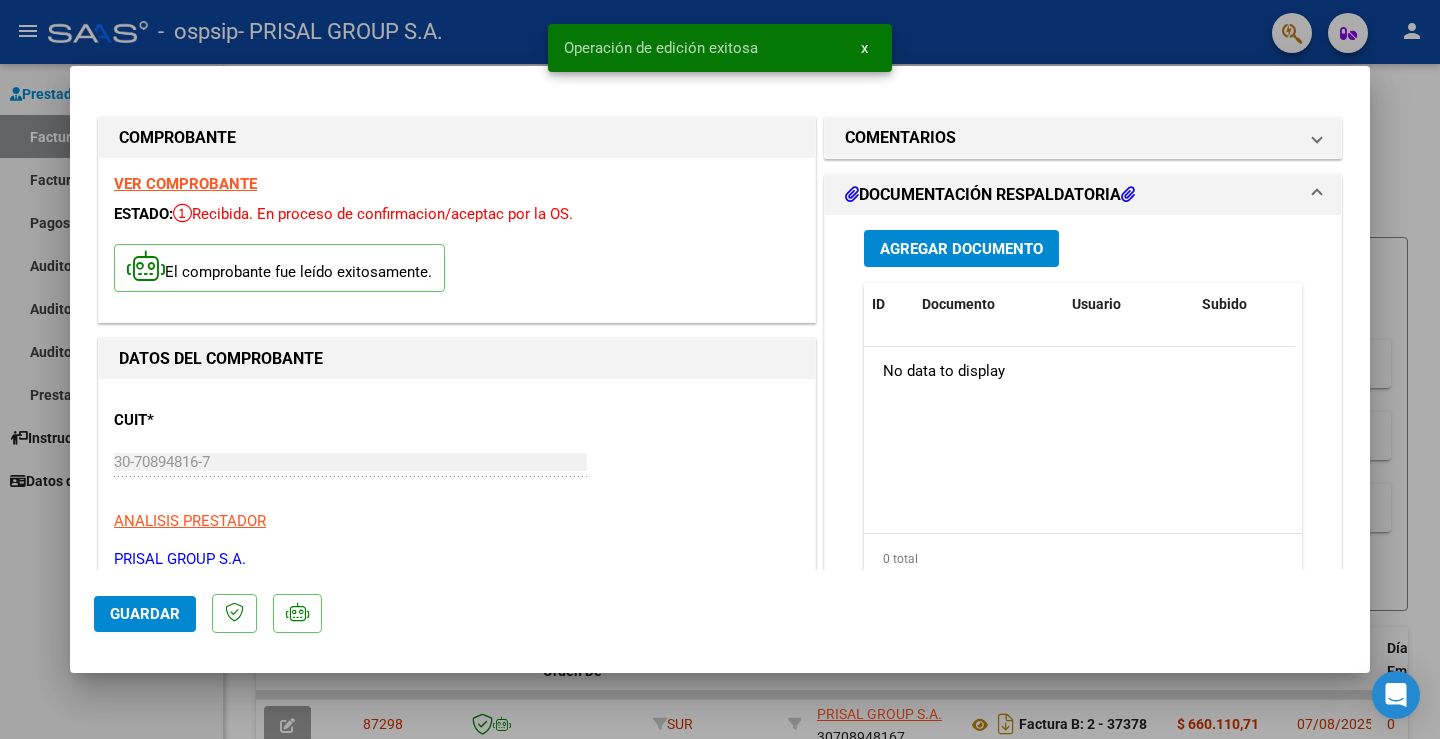 click at bounding box center (720, 369) 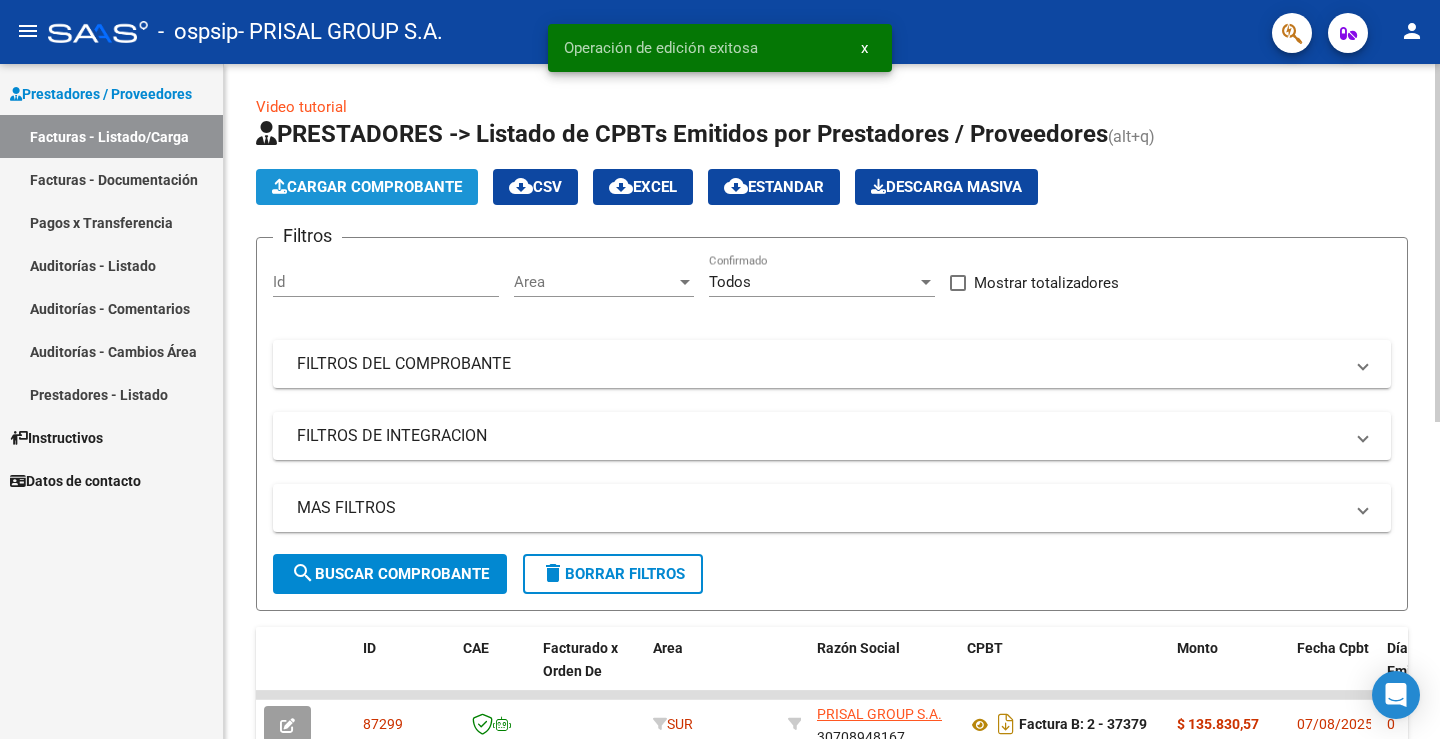 click on "Cargar Comprobante" 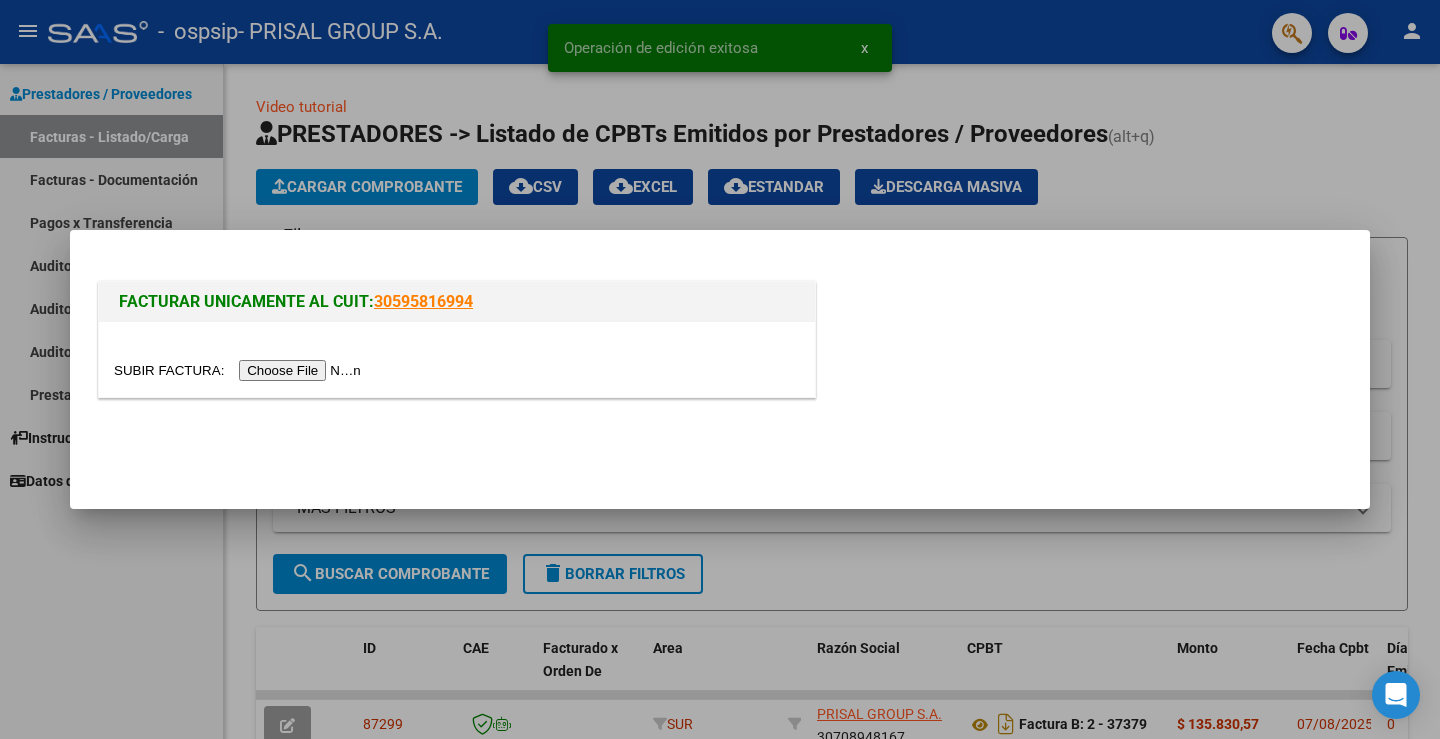 click at bounding box center (240, 370) 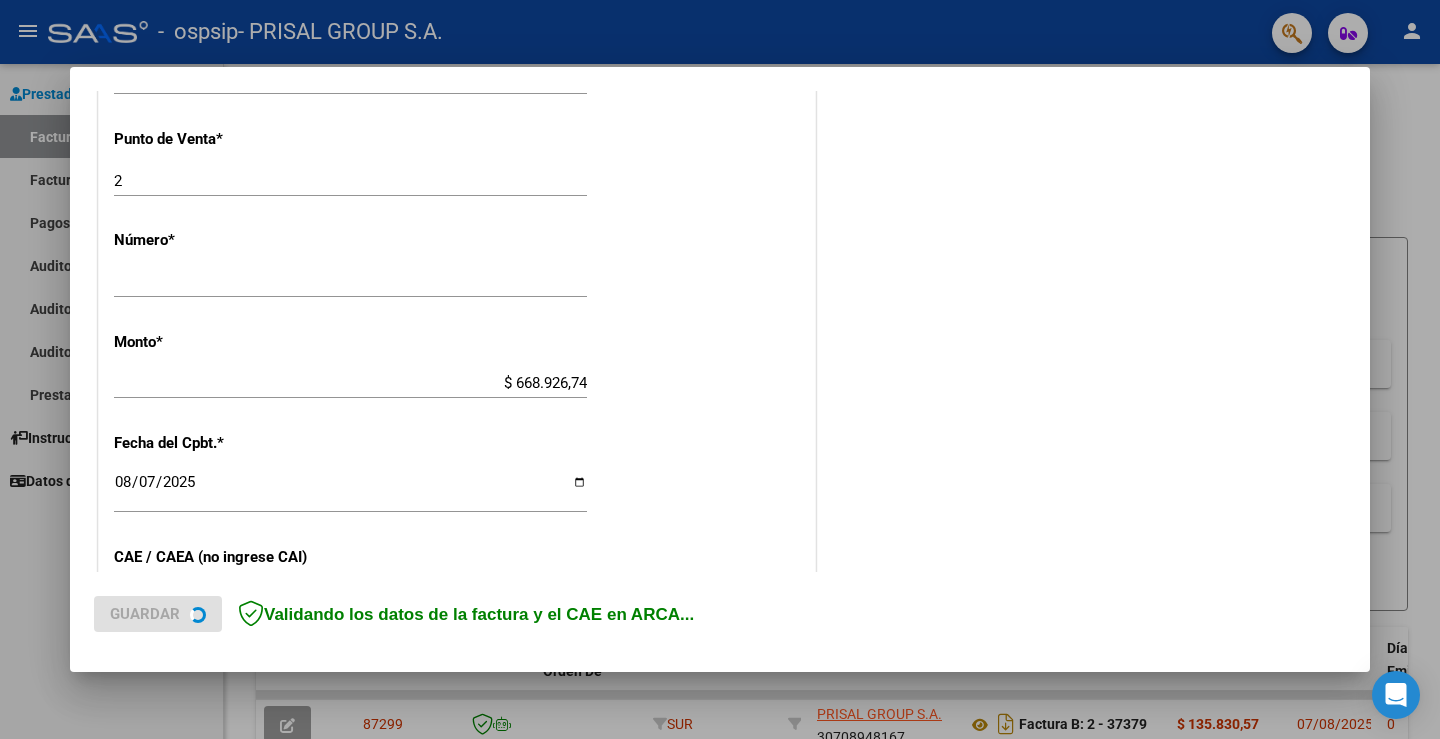 scroll, scrollTop: 1041, scrollLeft: 0, axis: vertical 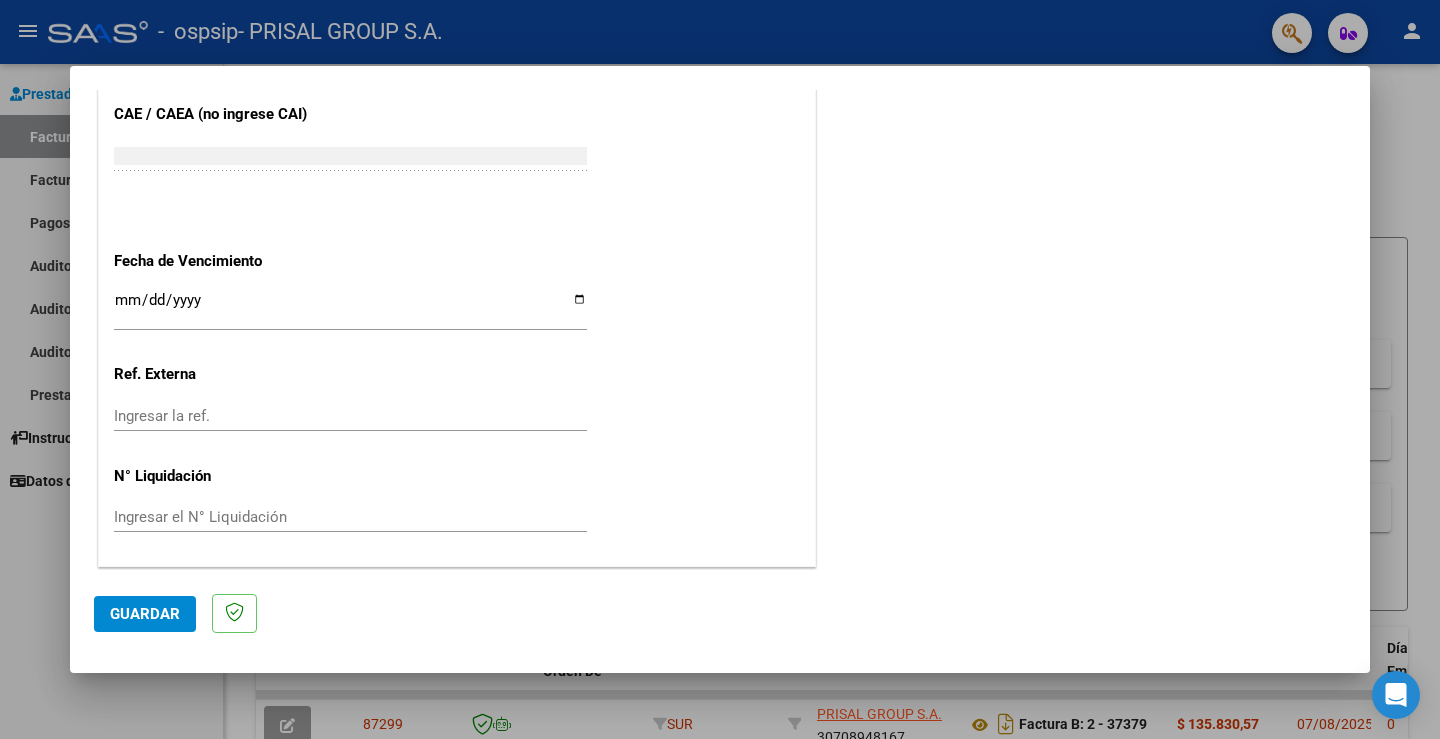 click on "Ingresar la fecha" at bounding box center (350, 308) 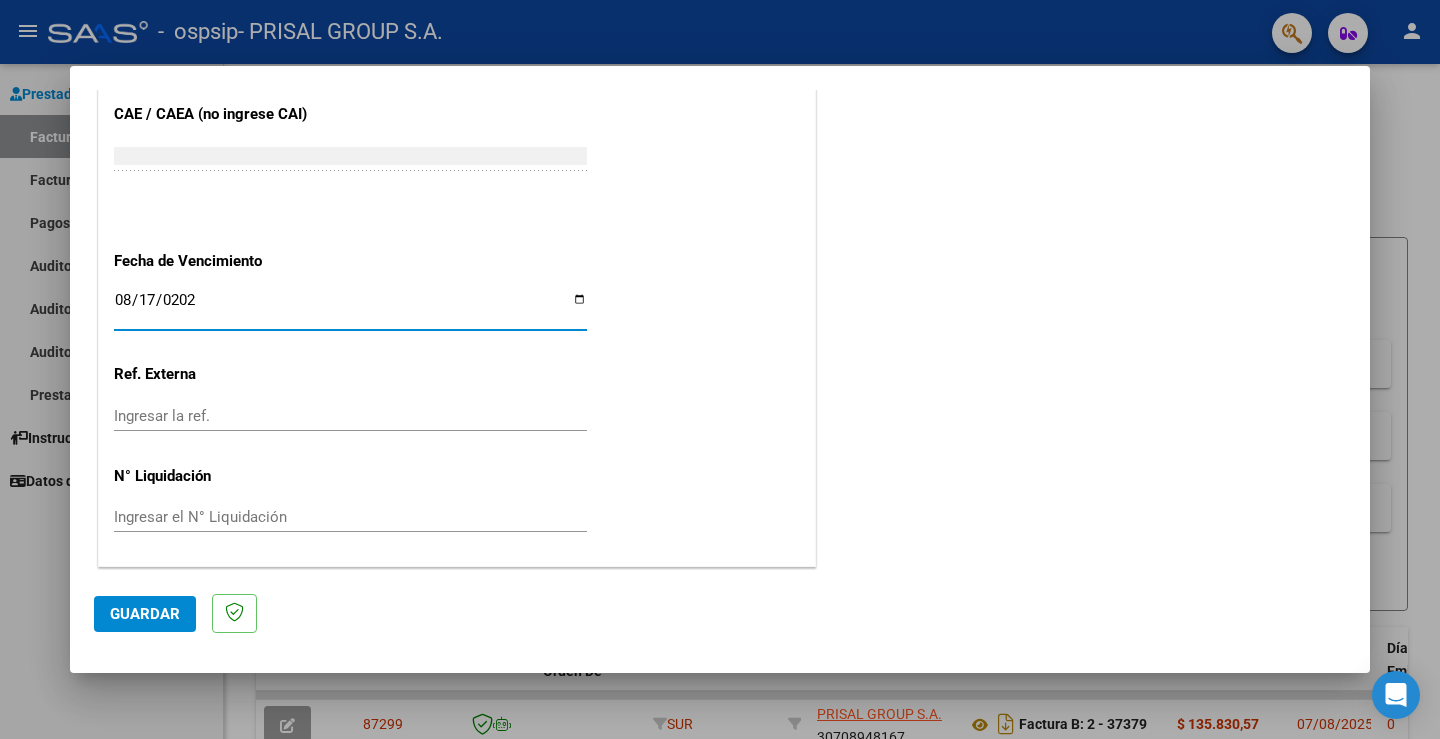 type on "2025-08-17" 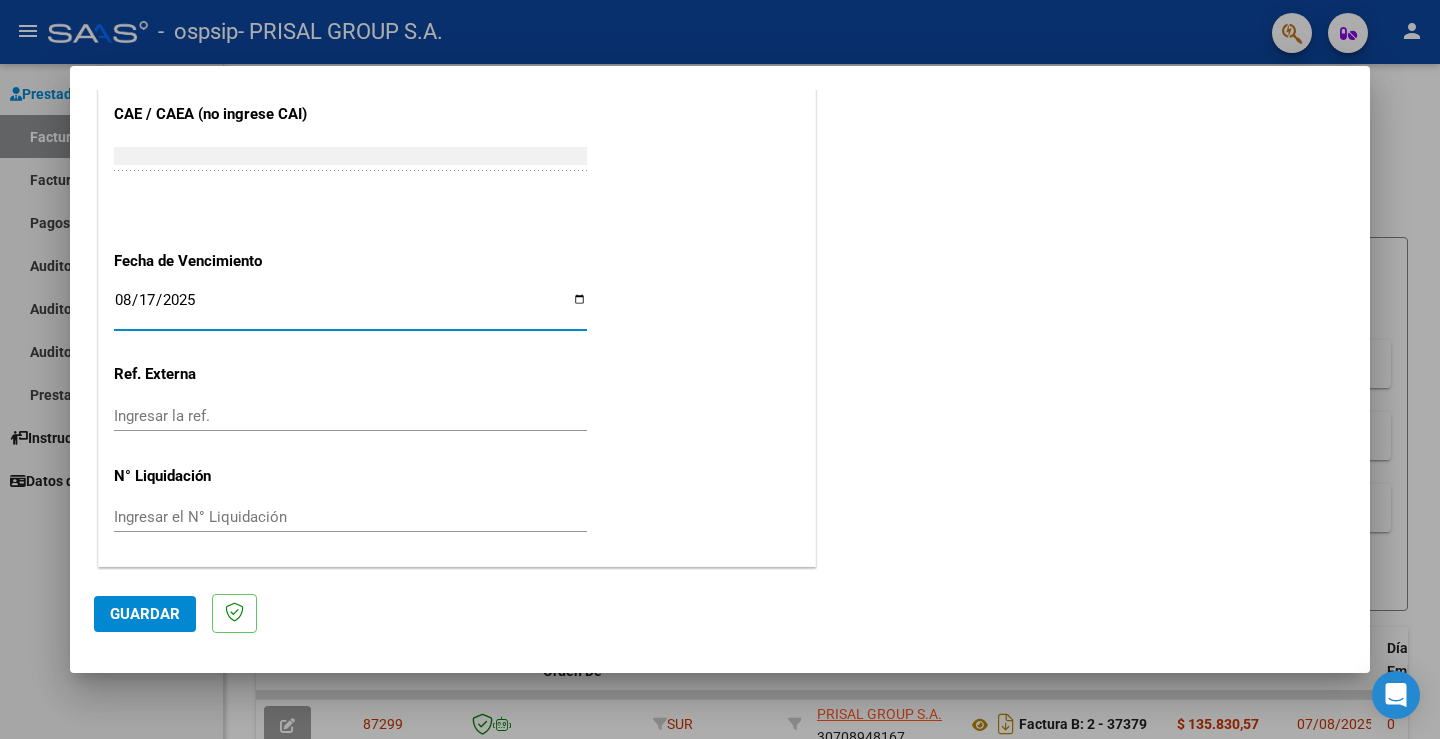 click on "Guardar" 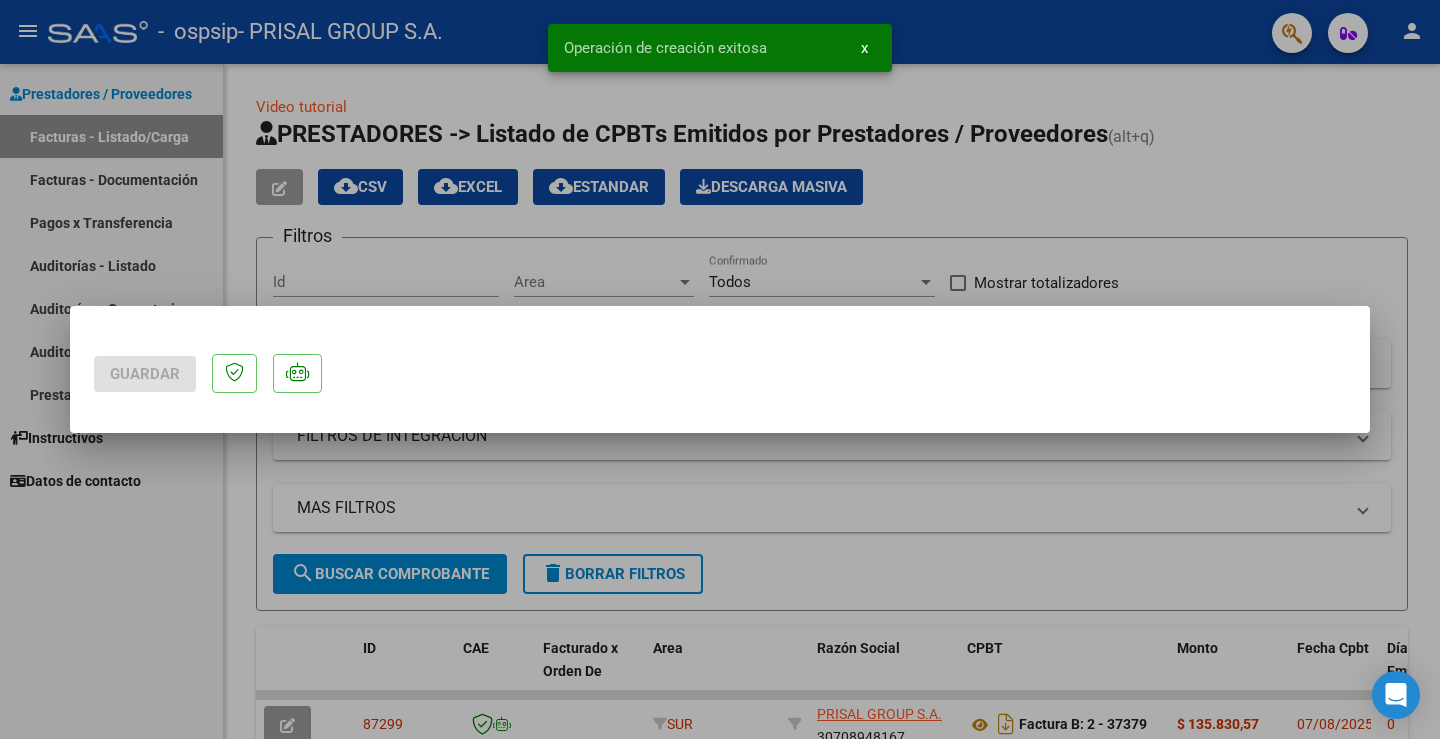 scroll, scrollTop: 0, scrollLeft: 0, axis: both 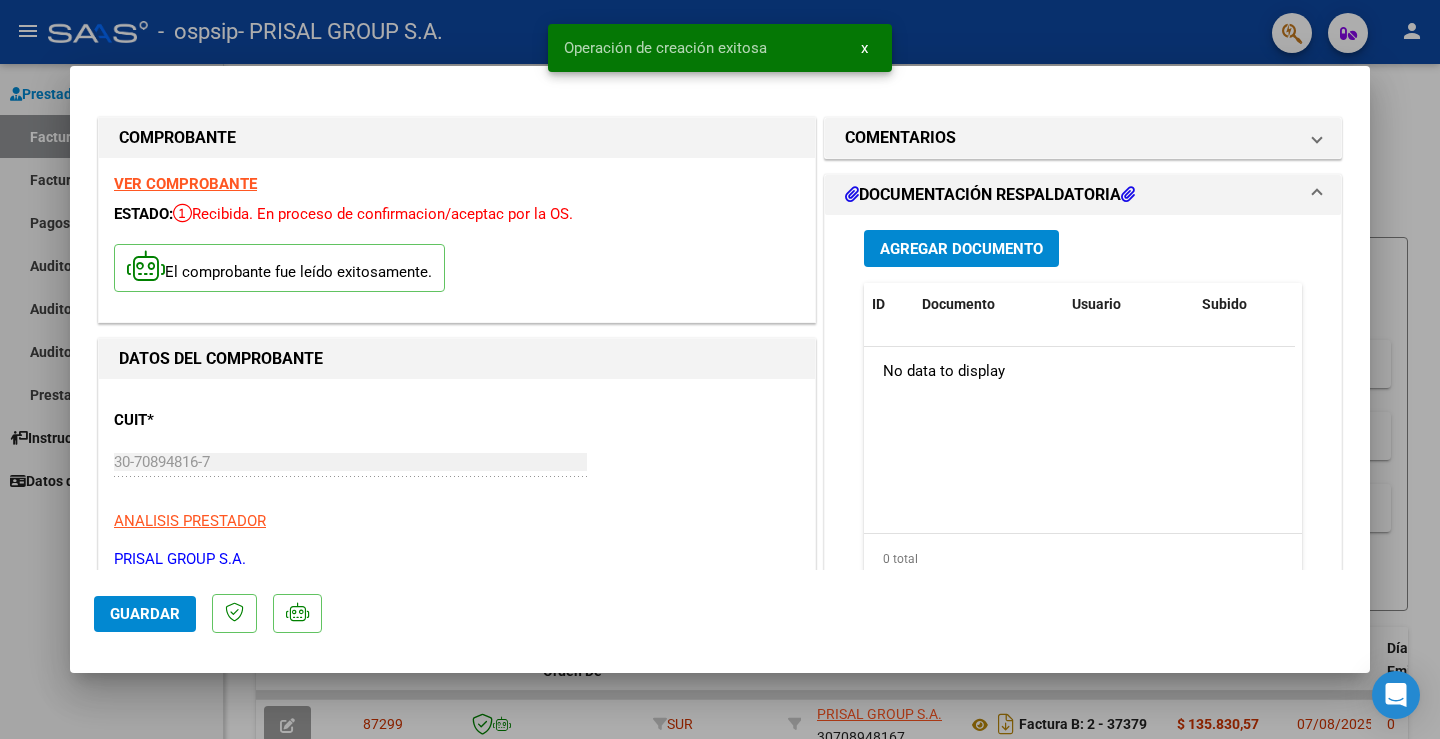 click at bounding box center (720, 369) 